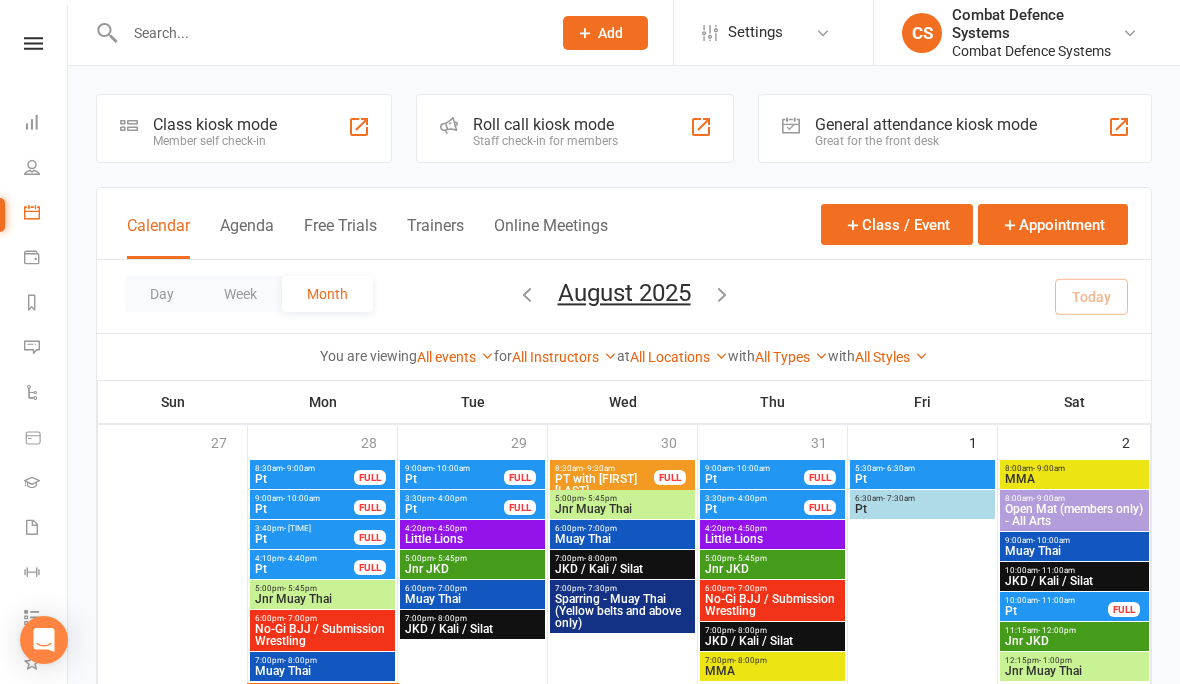 scroll, scrollTop: 209, scrollLeft: 0, axis: vertical 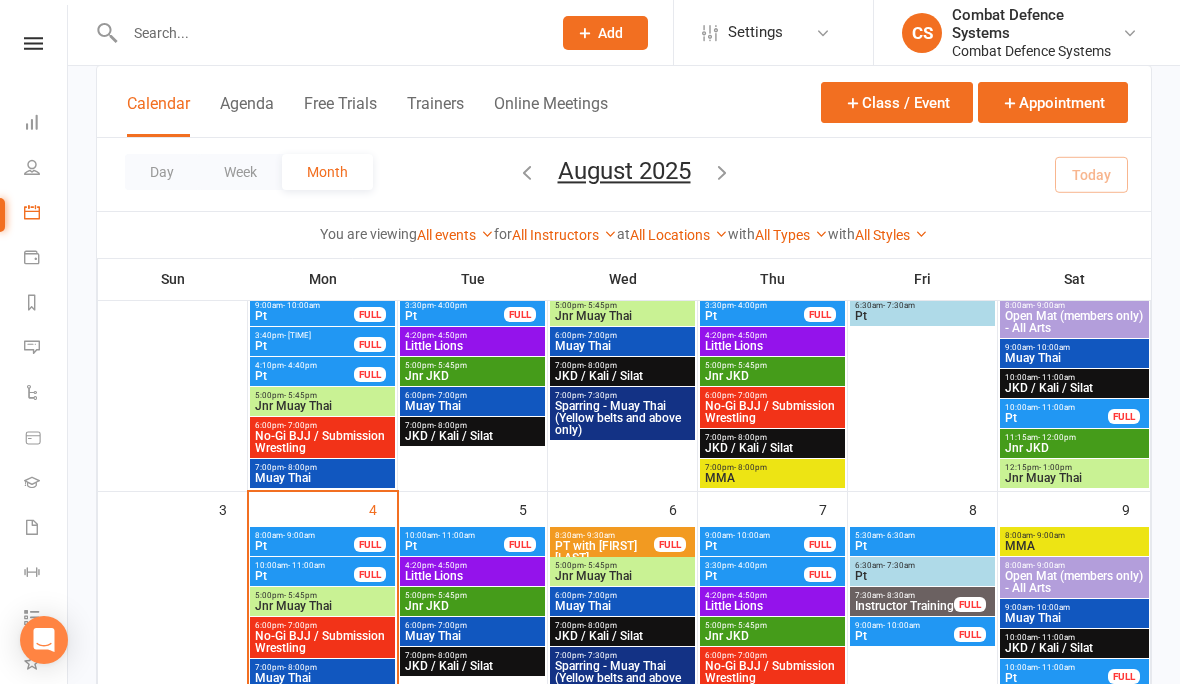 click on "5:00pm  - 5:45pm" at bounding box center [322, 595] 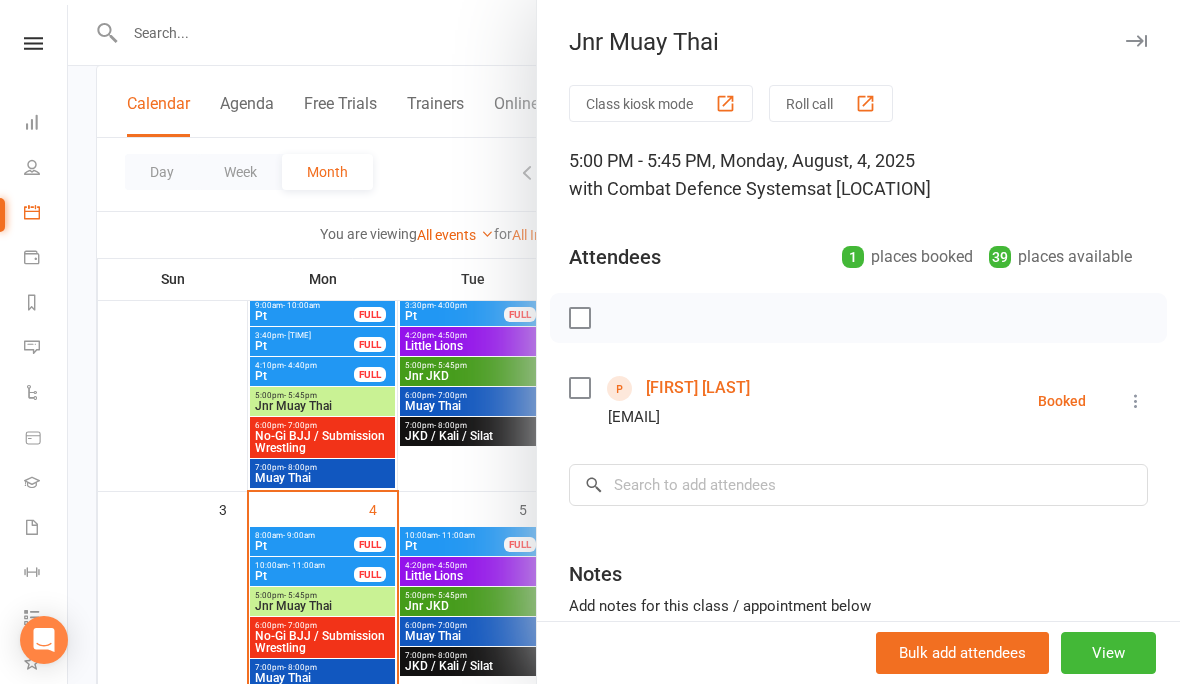 click at bounding box center [1136, 401] 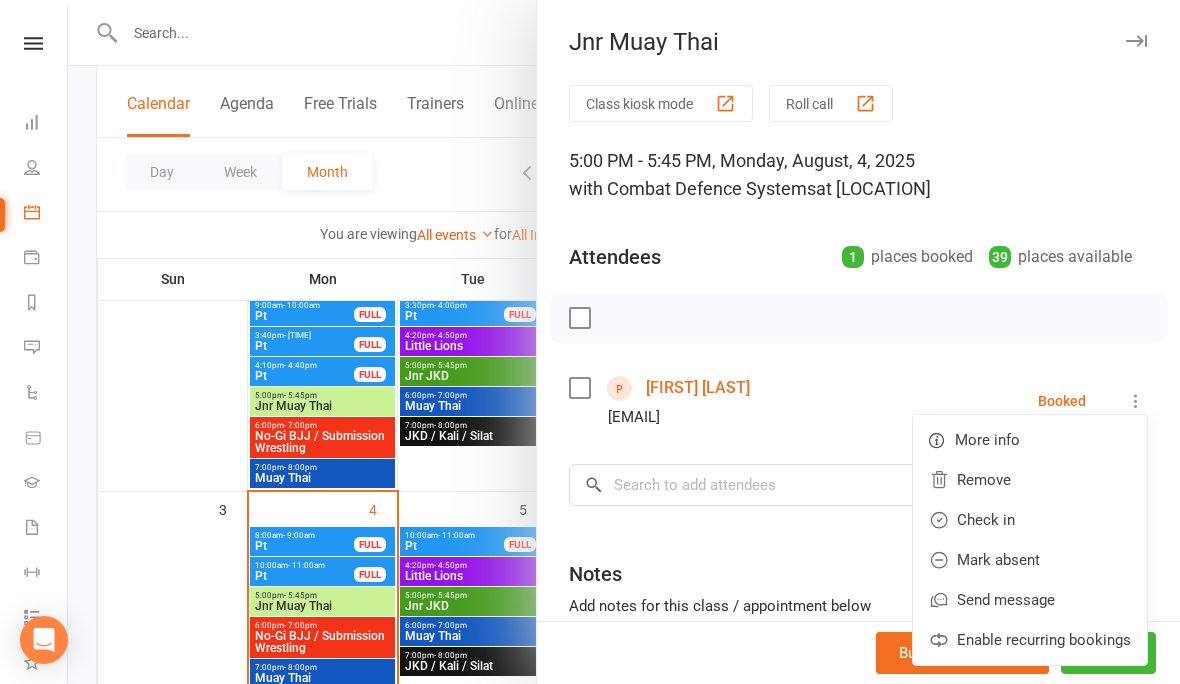 click on "Check in" at bounding box center (1030, 520) 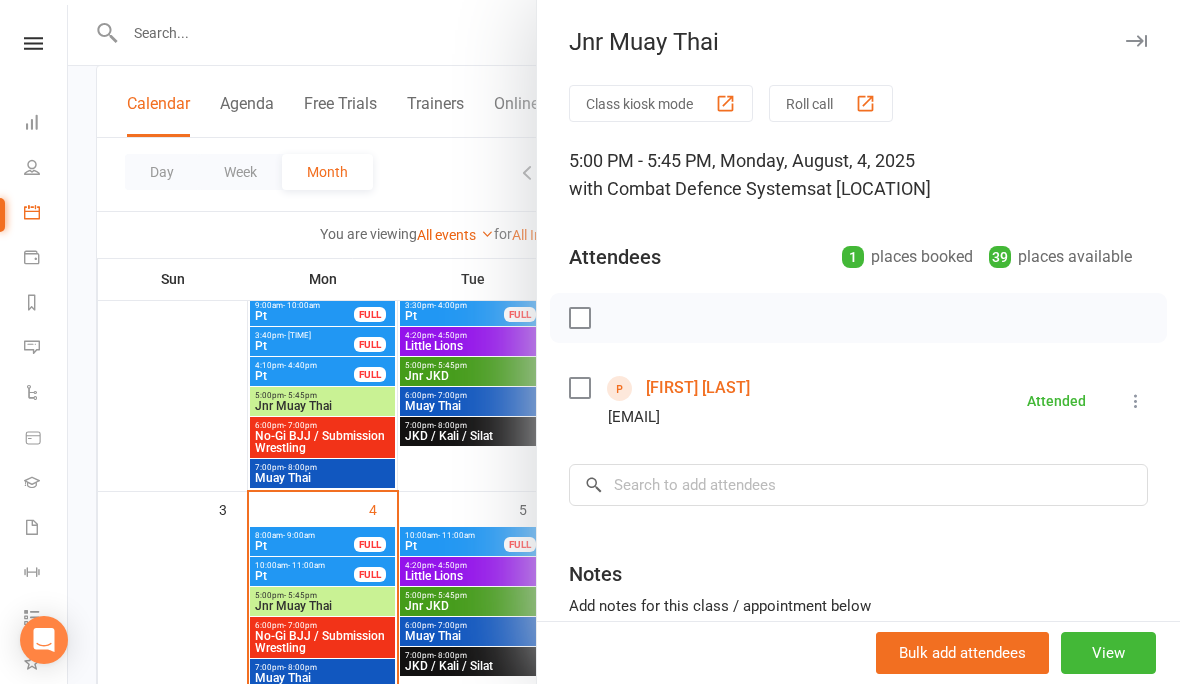 click at bounding box center (624, 342) 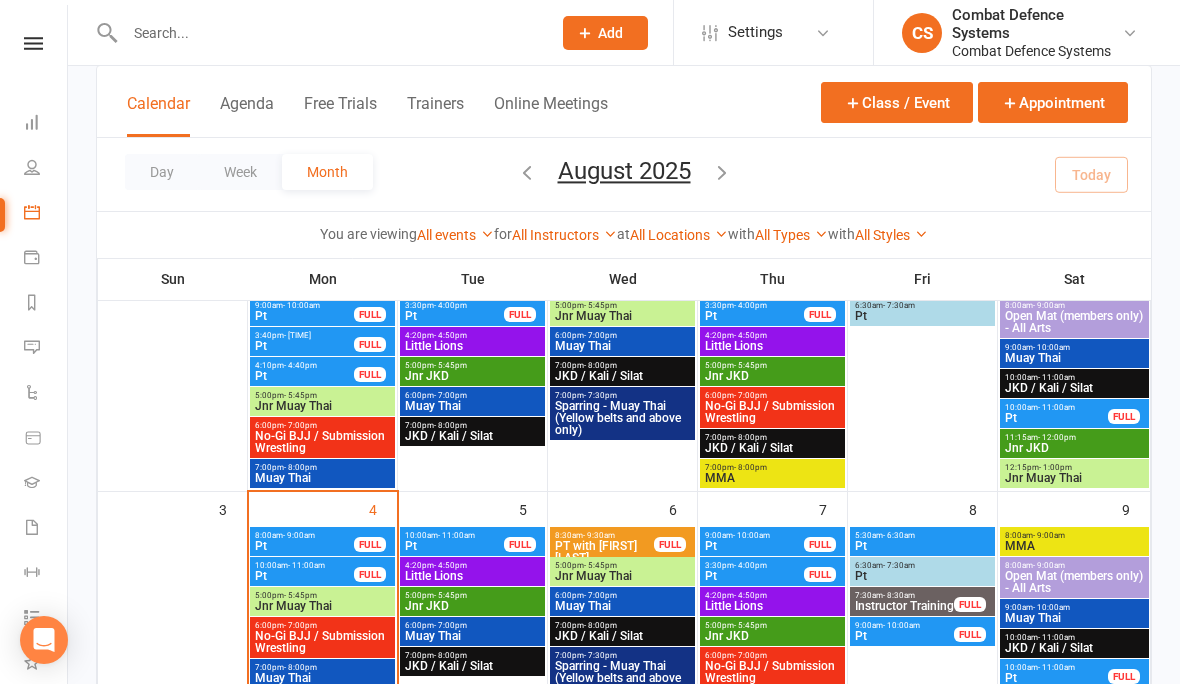 click on "5:00pm  - 5:45pm" at bounding box center [322, 595] 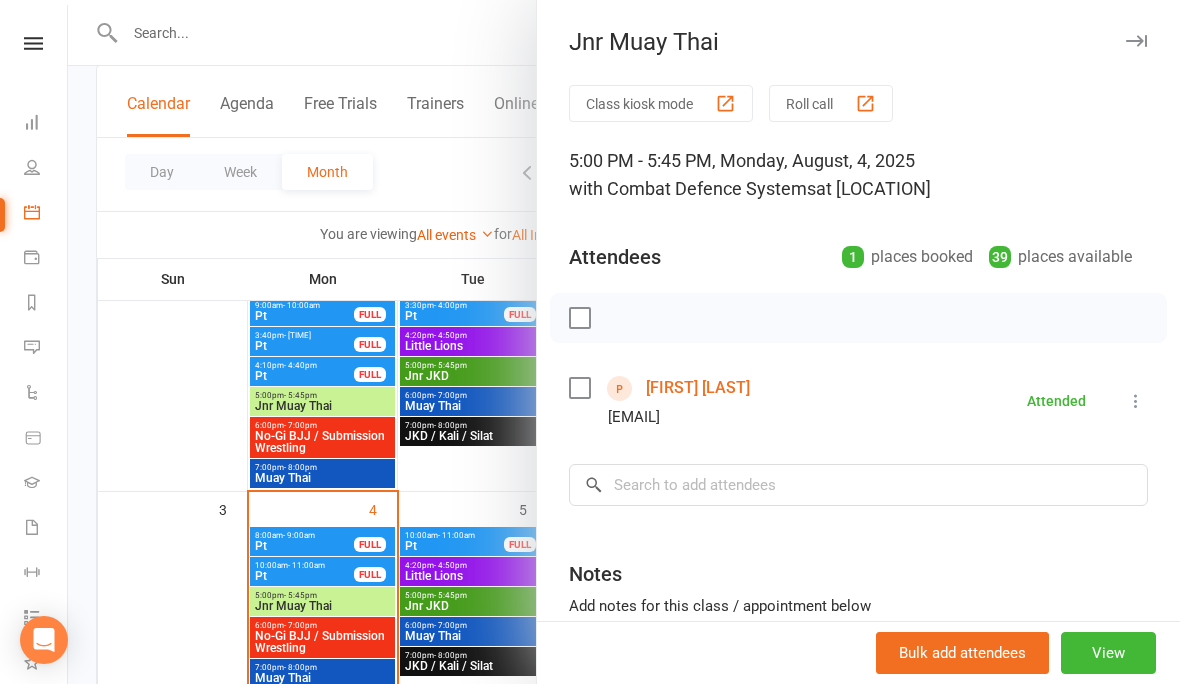 click on "[FIRST] [LAST]" at bounding box center [698, 388] 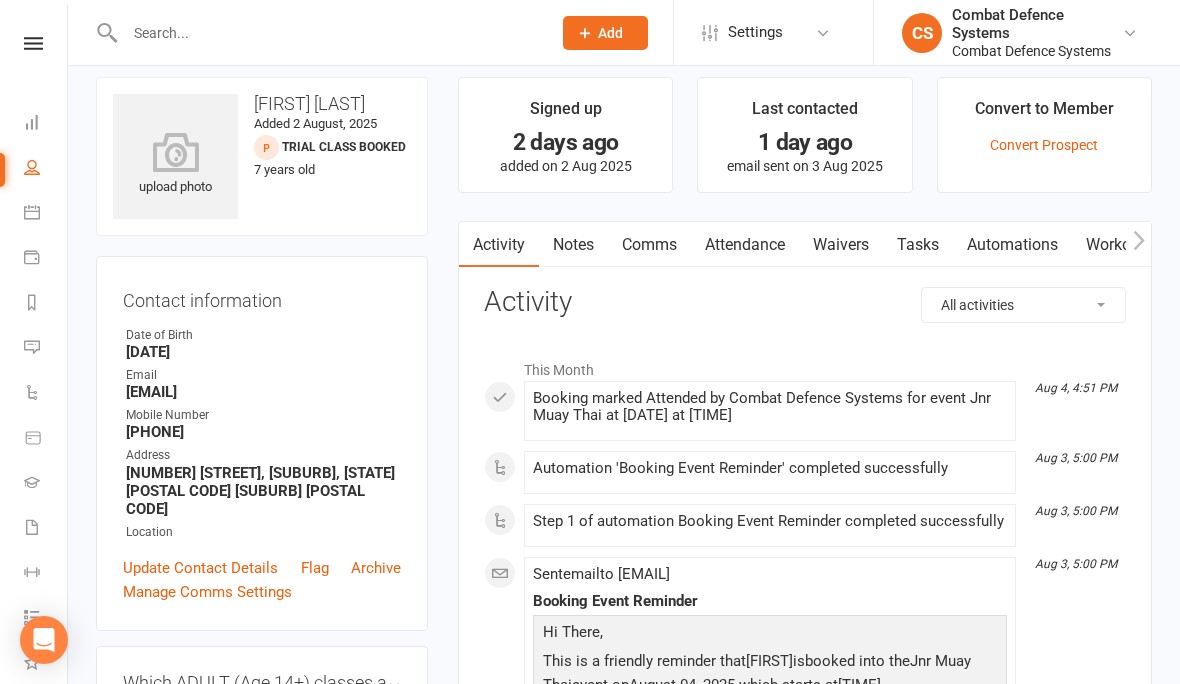scroll, scrollTop: 0, scrollLeft: 0, axis: both 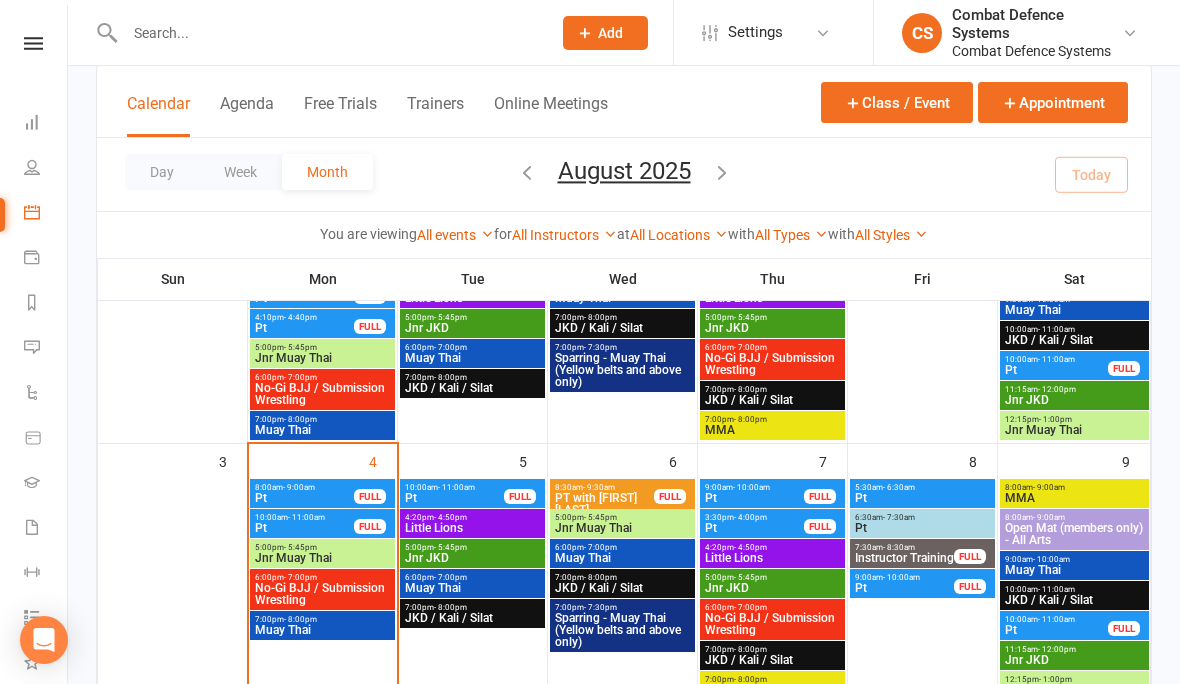 click on "No-Gi BJJ / Submission Wrestling" at bounding box center [322, 594] 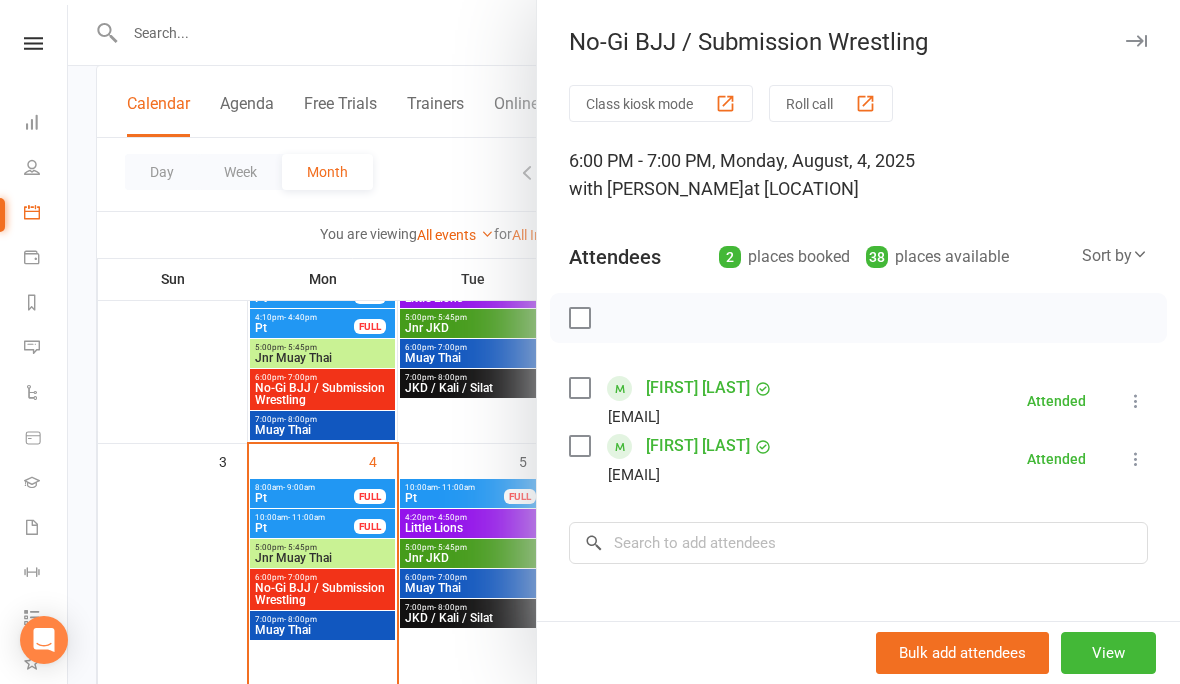 click at bounding box center [624, 342] 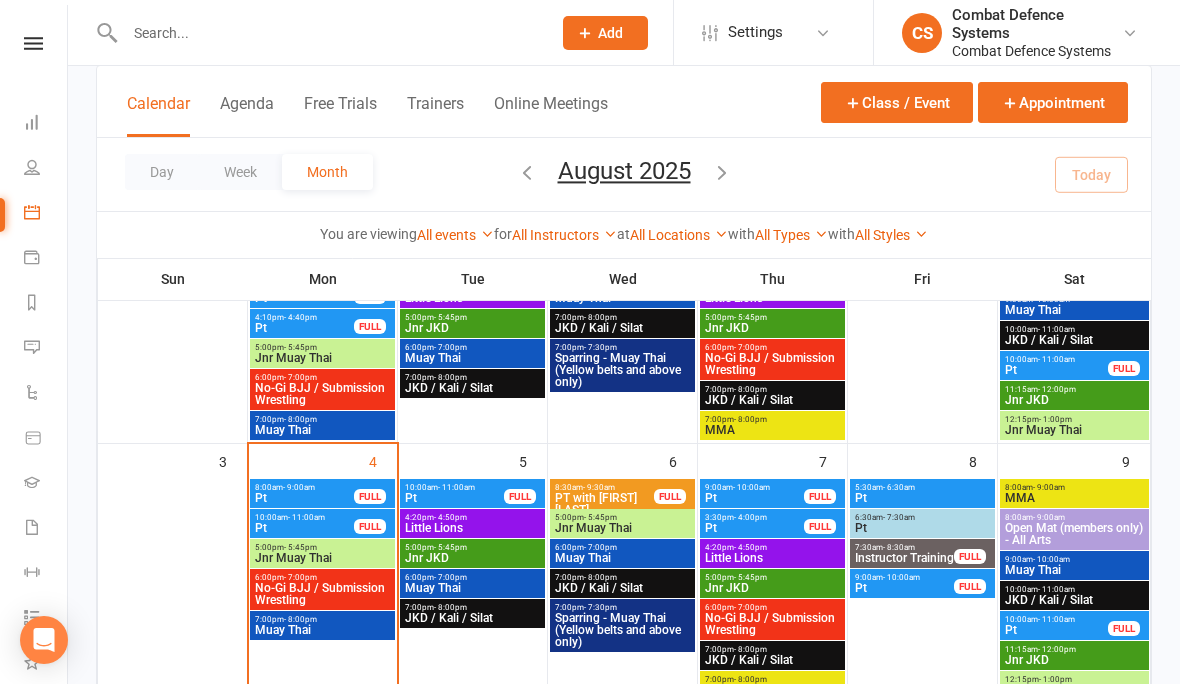 click on "Jnr Muay Thai" at bounding box center [322, 558] 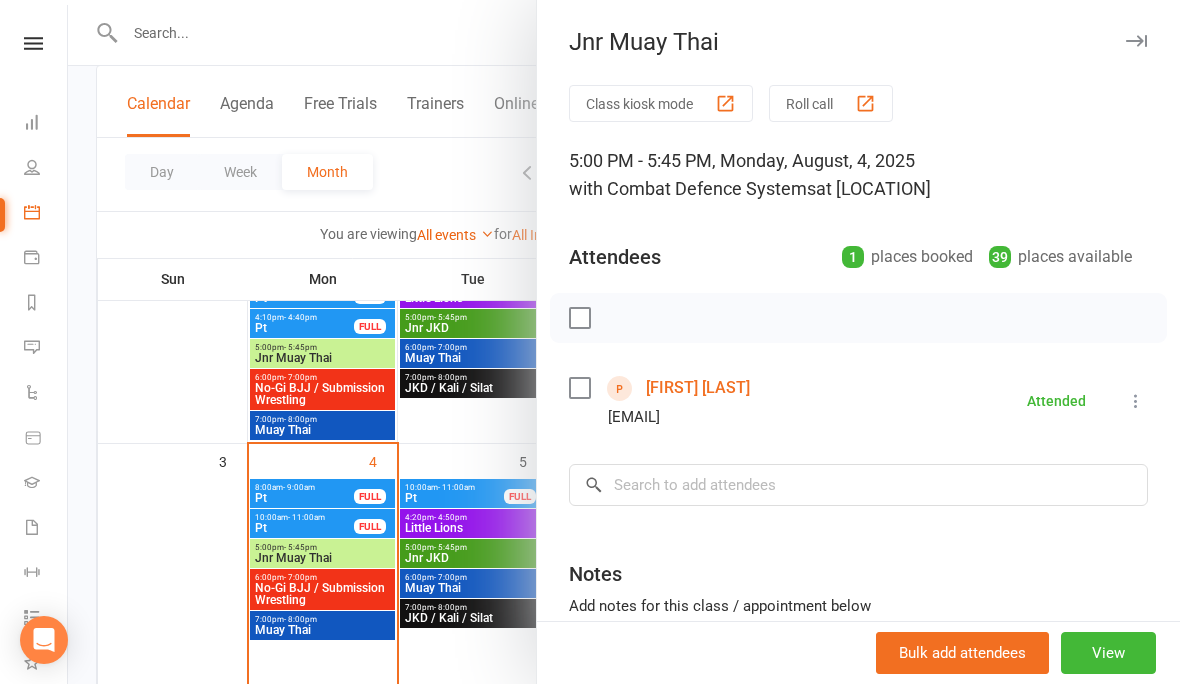 click at bounding box center [624, 342] 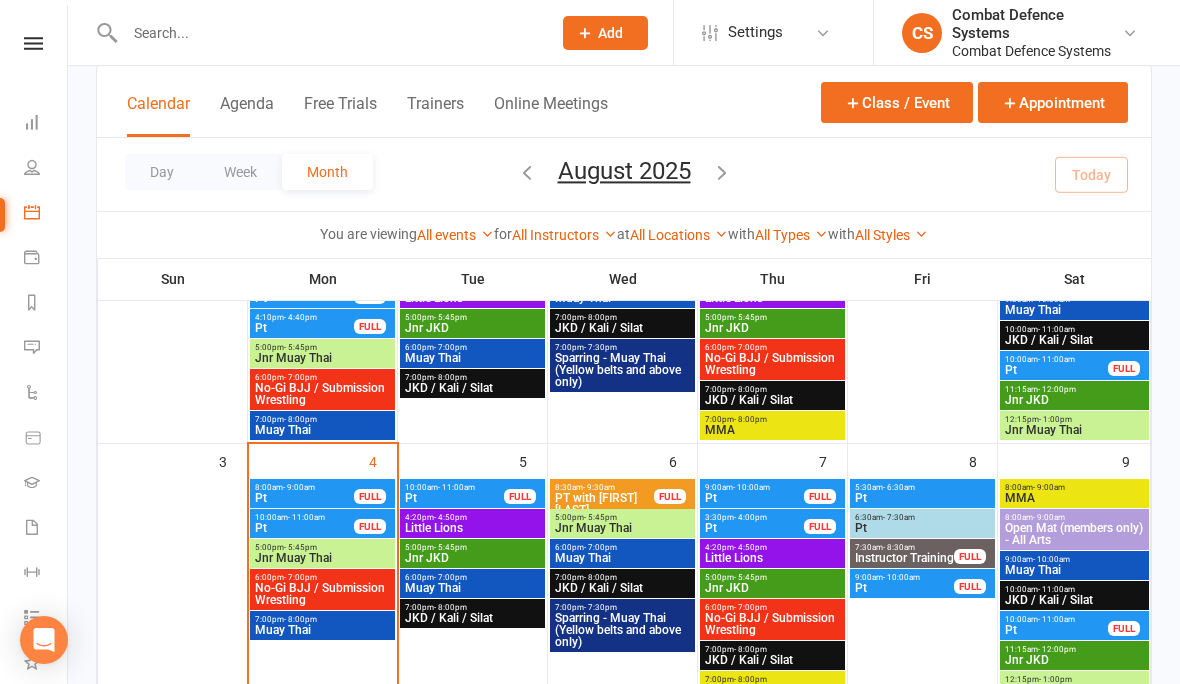 click on "- 5:45pm" at bounding box center [300, 547] 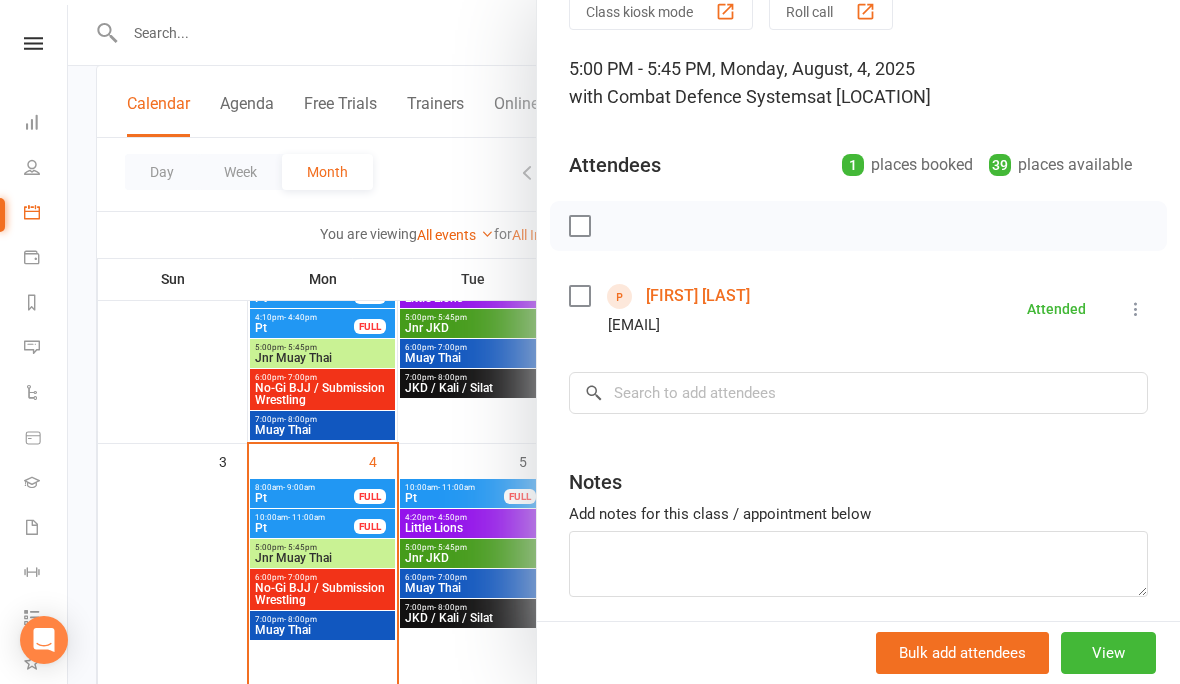 scroll, scrollTop: 90, scrollLeft: 0, axis: vertical 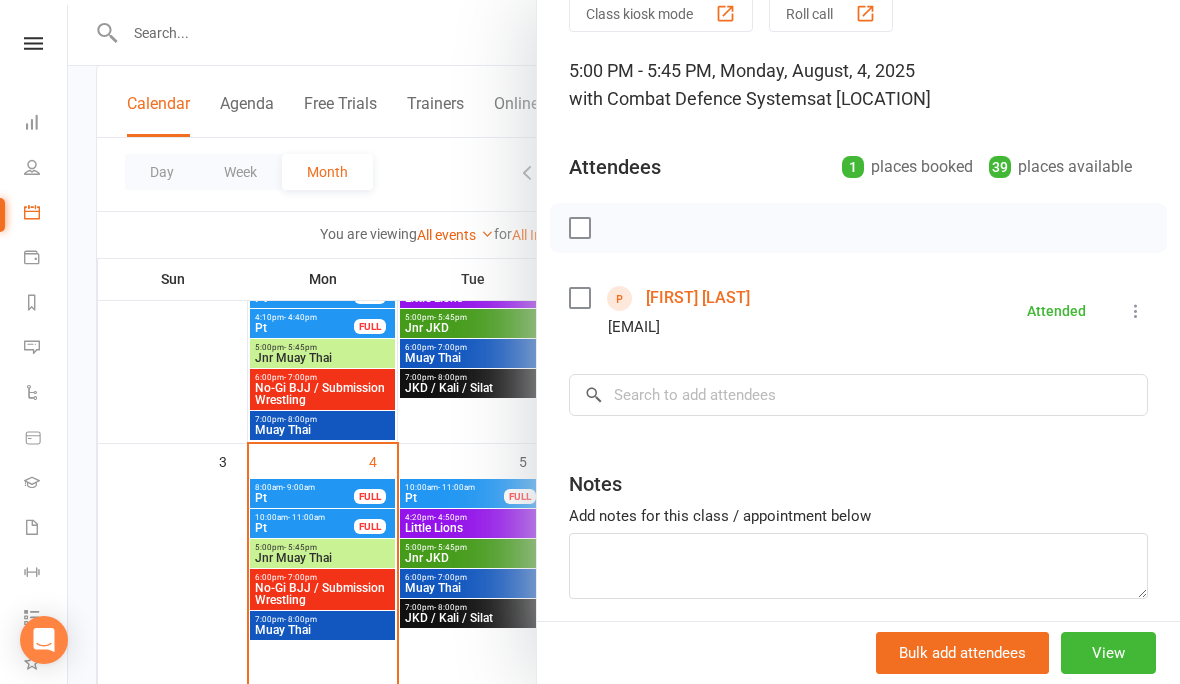 click on "[FIRST] [LAST]" at bounding box center [698, 298] 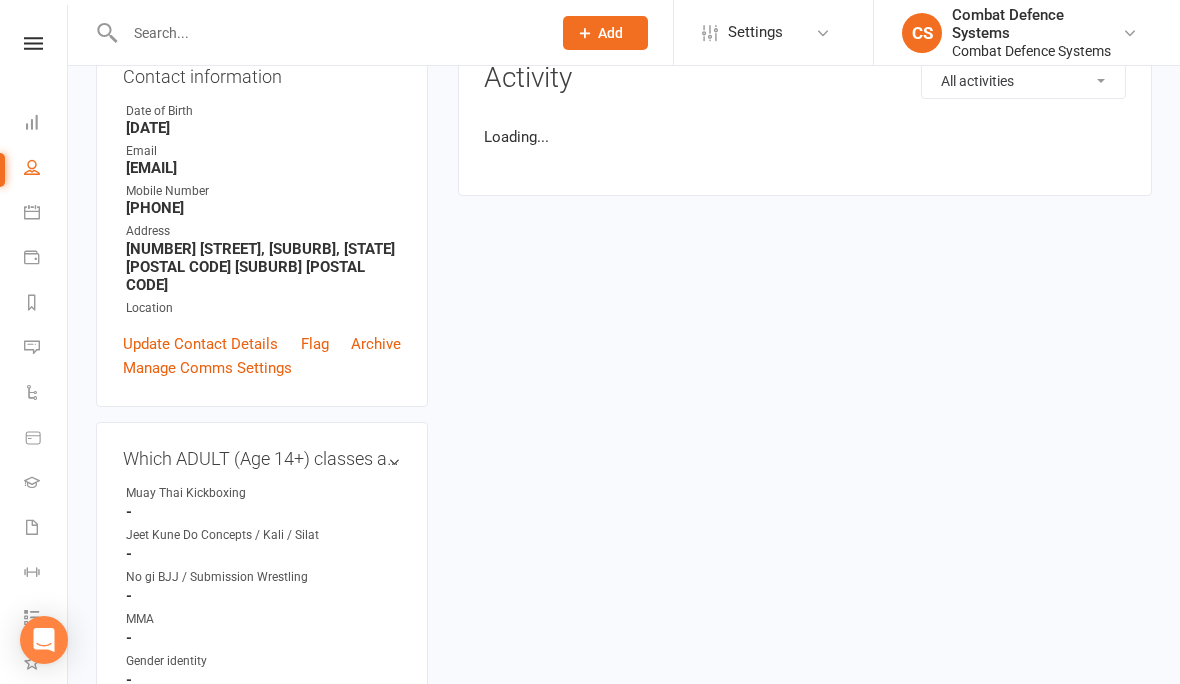 scroll, scrollTop: 0, scrollLeft: 0, axis: both 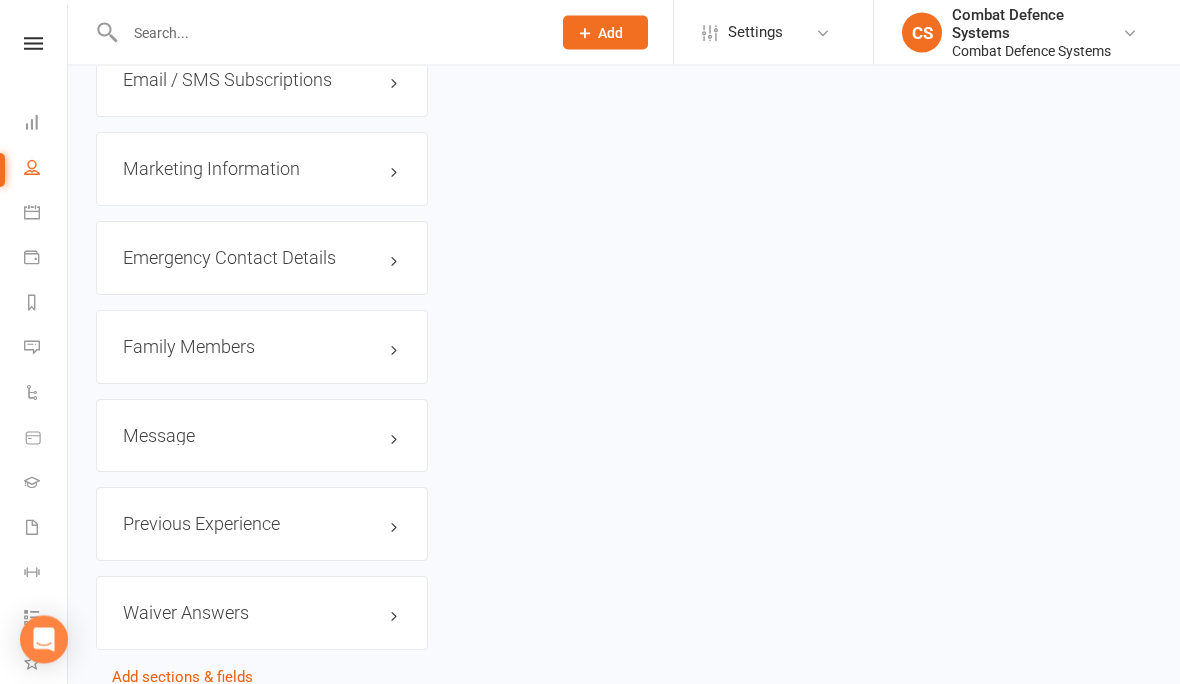 click on "Family Members" at bounding box center [262, 348] 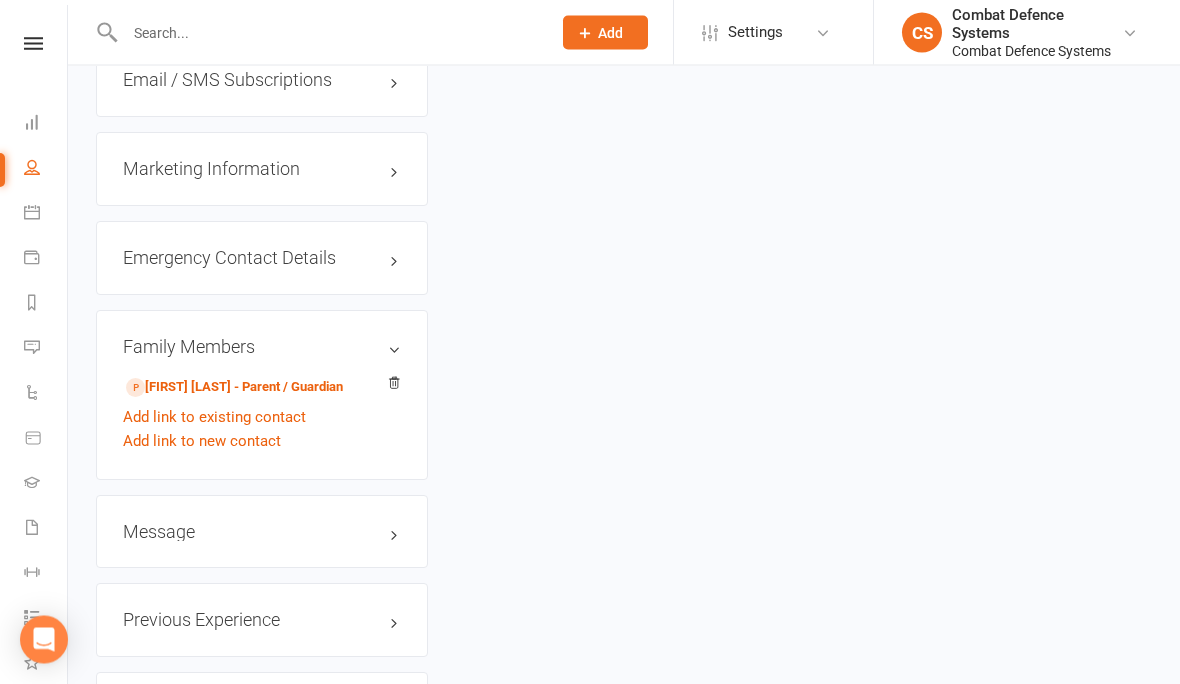 scroll, scrollTop: 1870, scrollLeft: 0, axis: vertical 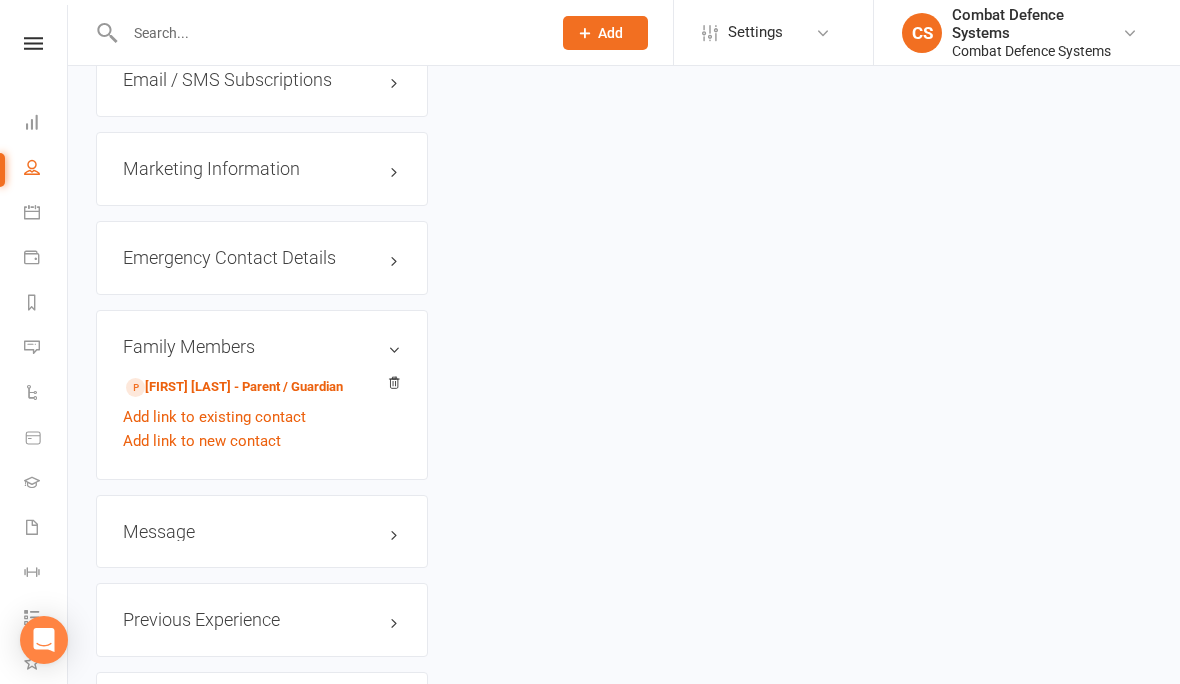 click on "Family Members [FIRST] [LAST] - Parent / Guardian Add link to existing contact Add link to new contact" at bounding box center [262, 395] 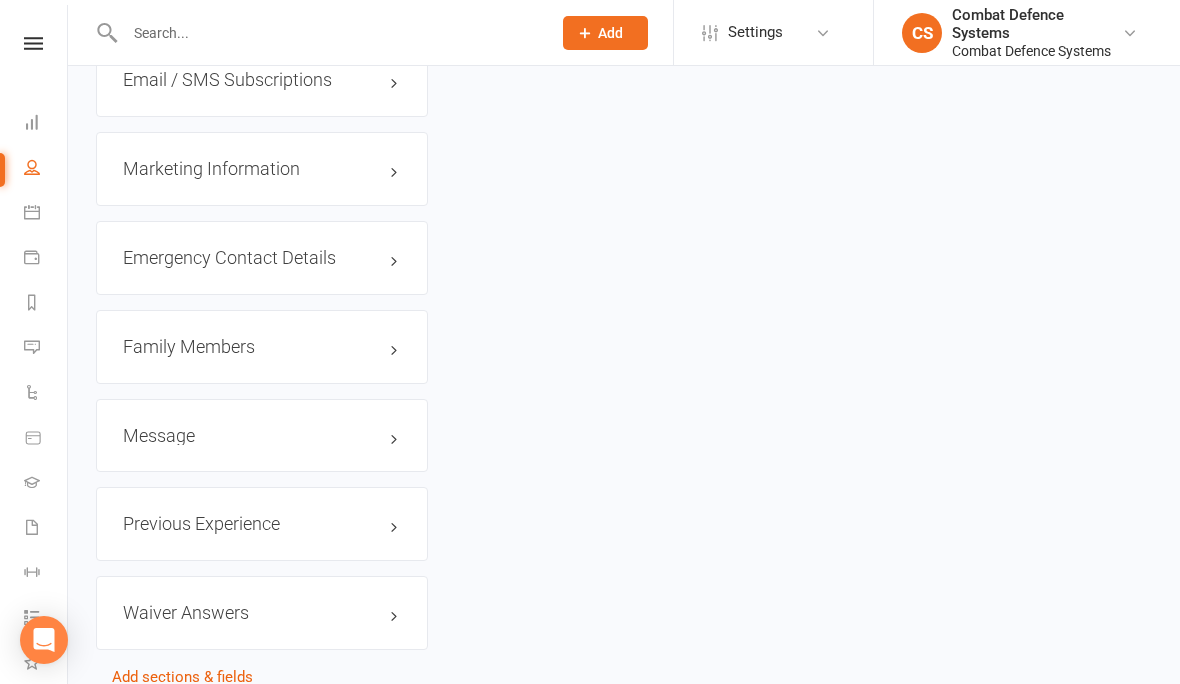 scroll, scrollTop: 0, scrollLeft: 0, axis: both 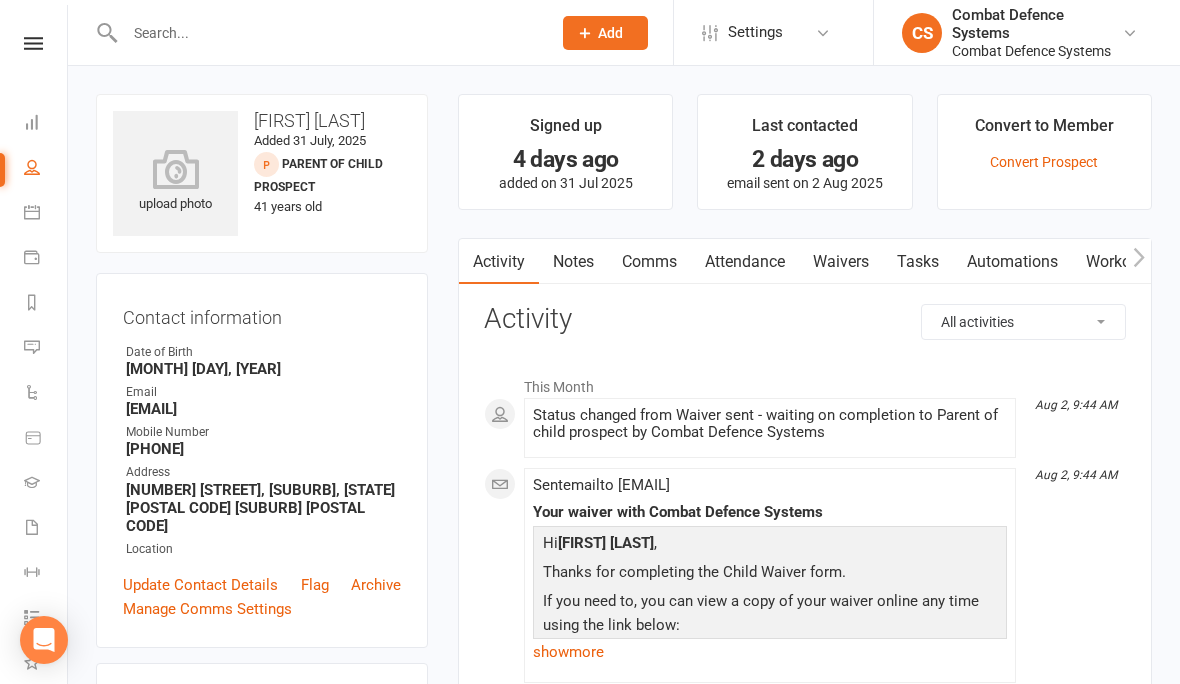 click on "Waivers" at bounding box center [841, 262] 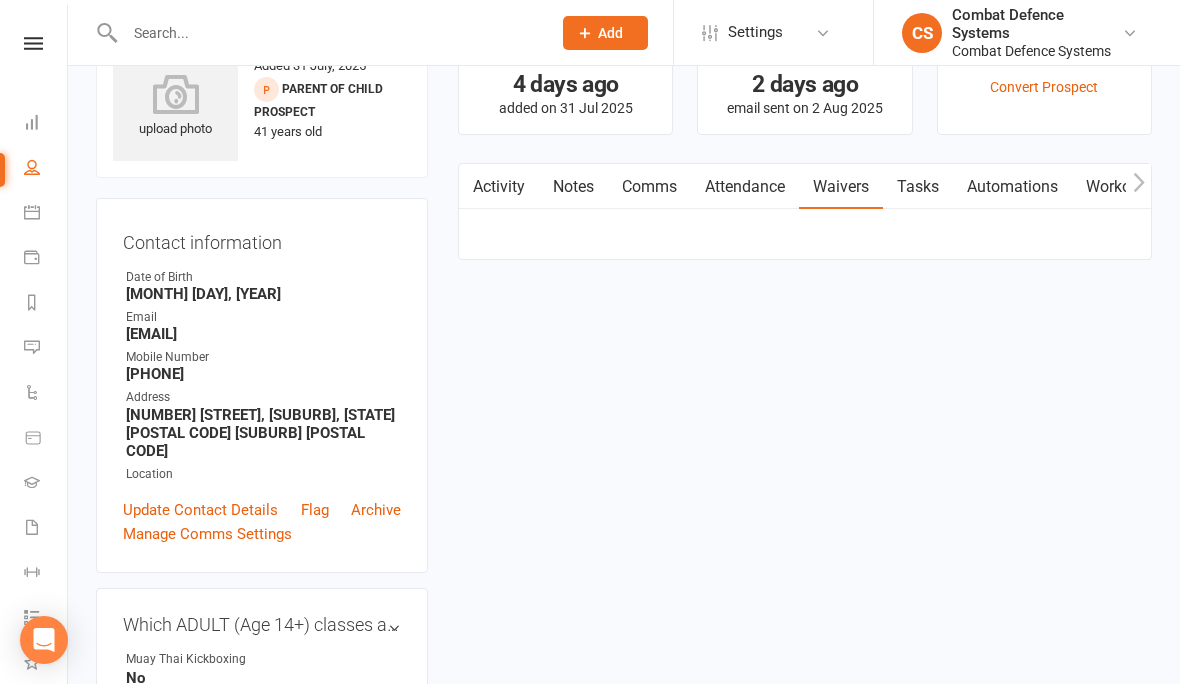scroll, scrollTop: 78, scrollLeft: 0, axis: vertical 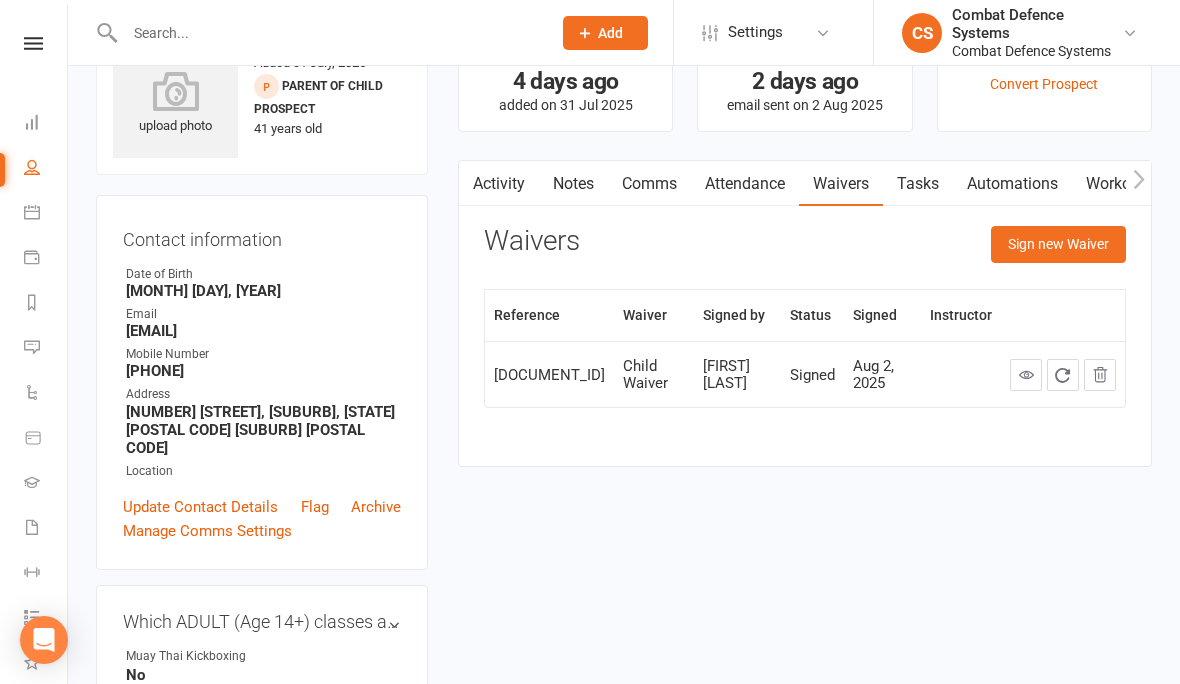 click on "Sign new Waiver" at bounding box center [1058, 244] 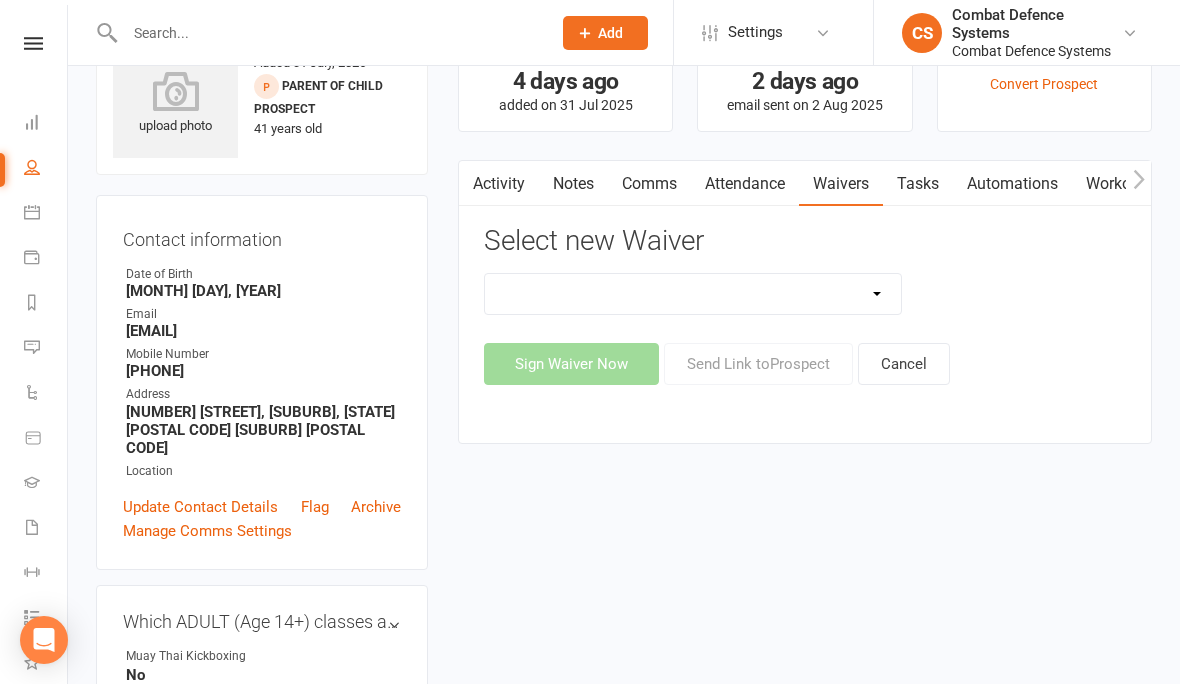 click on "10 Class Pass ALL ARTS - Application & Agreement 10 Class pass JKD /Kali /Silat - Application & Agreement 10 Class pass MUAY THAI - Application & Agreement 10 Class Pass PRIVATE LESSONS - Application & Agreement 2 week trial - Application & Membership Agreement - CHILD / DEPENDANT & ADULT 2 week trial - COMBINED Waiver & Application/Membership Agreement - ADULT ONLY 2 week trial KIDS - COMBINED Waiver & Application/Membership Agreement - CHILD / DEPENDANT ONLY 6 month Term - Application & Membership Agreement - CHILD / DEPENDANT & ADULT ADULT Waiver Application & Membership Agreement - ADULT Application & Membership Agreement - CHILD / DEPENDANT & ADULT CC / Bank Acc Details Child Waiver CombatReady - Fitness/Strength/Conditioning/Sparring: Membership add-on COMBINED Waiver & Application/Membership Agreement - ADULT COMBINED Waiver & Application/Membership Agreement - CHILD/DEPENDANT COMBINED Waiver & Application/Membership Agreement - FIFO FIFO Application & Membership Agreement PT - 10 x 1 hour lessons" at bounding box center (693, 294) 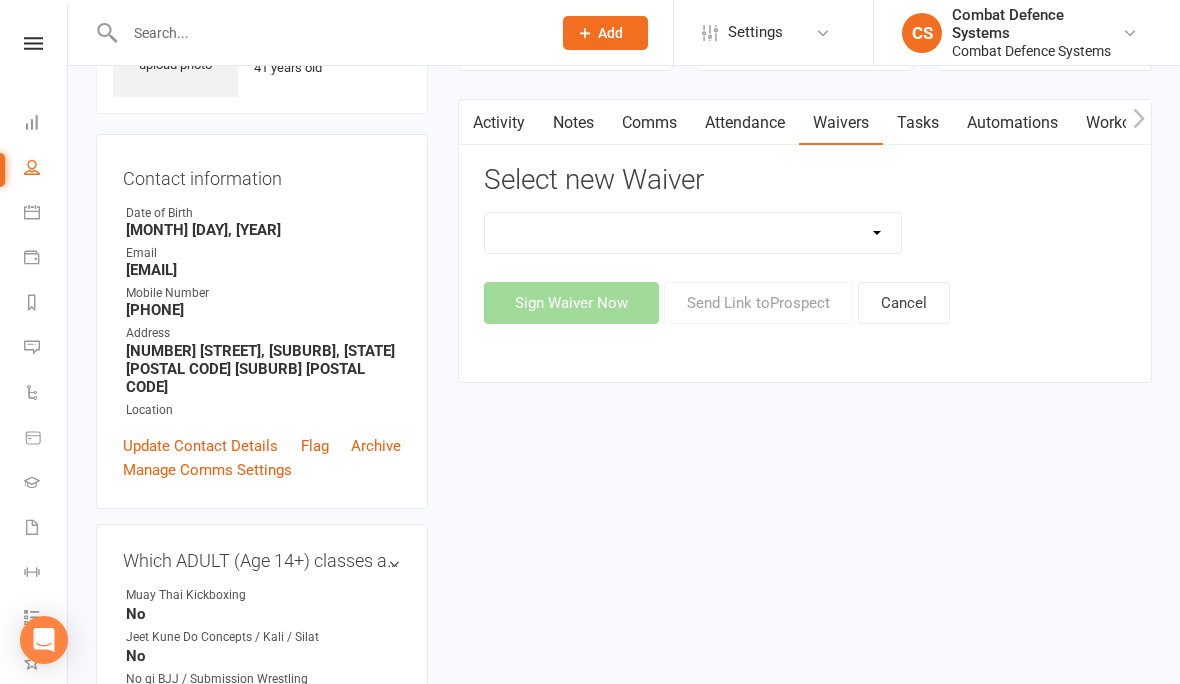 scroll, scrollTop: 144, scrollLeft: 0, axis: vertical 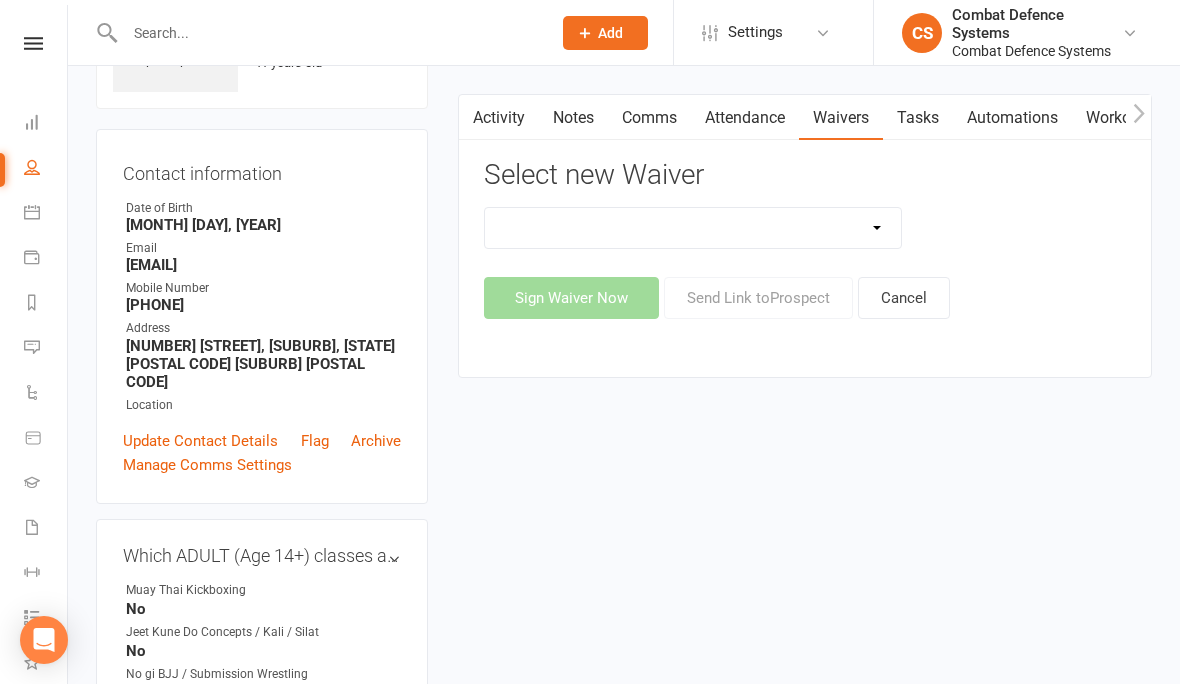 click on "10 Class Pass ALL ARTS - Application & Agreement 10 Class pass JKD /Kali /Silat - Application & Agreement 10 Class pass MUAY THAI - Application & Agreement 10 Class Pass PRIVATE LESSONS - Application & Agreement 2 week trial - Application & Membership Agreement - CHILD / DEPENDANT & ADULT 2 week trial - COMBINED Waiver & Application/Membership Agreement - ADULT ONLY 2 week trial KIDS - COMBINED Waiver & Application/Membership Agreement - CHILD / DEPENDANT ONLY 6 month Term - Application & Membership Agreement - CHILD / DEPENDANT & ADULT ADULT Waiver Application & Membership Agreement - ADULT Application & Membership Agreement - CHILD / DEPENDANT & ADULT CC / Bank Acc Details Child Waiver CombatReady - Fitness/Strength/Conditioning/Sparring: Membership add-on COMBINED Waiver & Application/Membership Agreement - ADULT COMBINED Waiver & Application/Membership Agreement - CHILD/DEPENDANT COMBINED Waiver & Application/Membership Agreement - FIFO FIFO Application & Membership Agreement PT - 10 x 1 hour lessons" at bounding box center [693, 228] 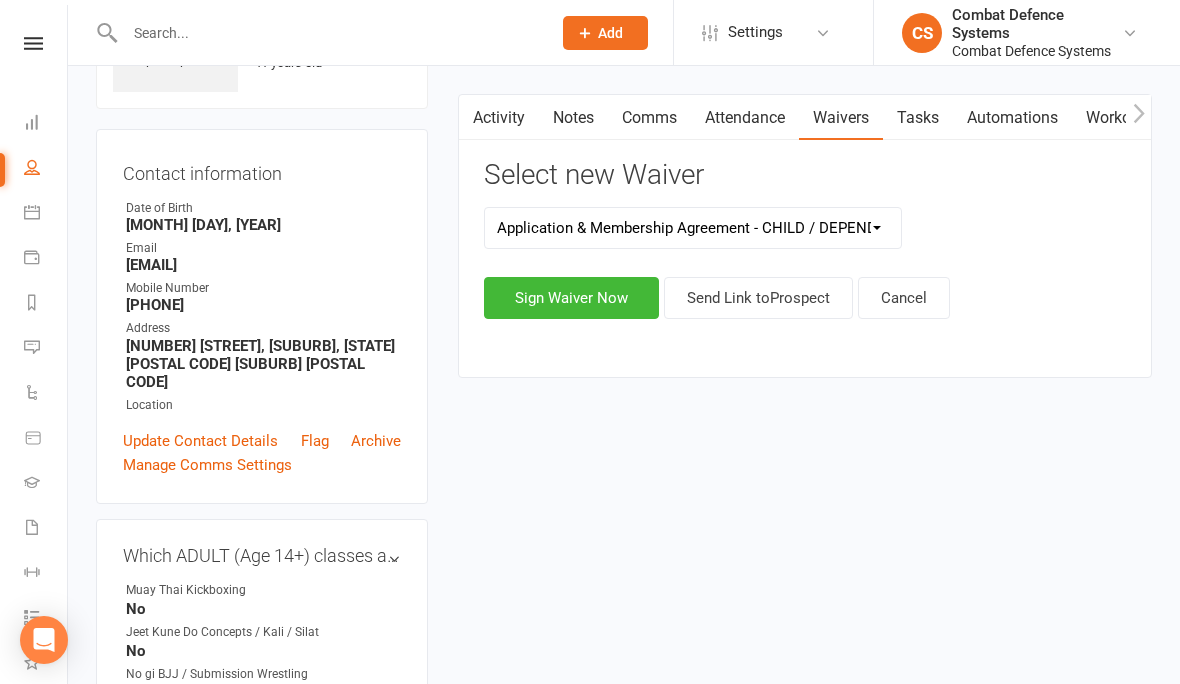 click on "Sign Waiver Now" at bounding box center (571, 298) 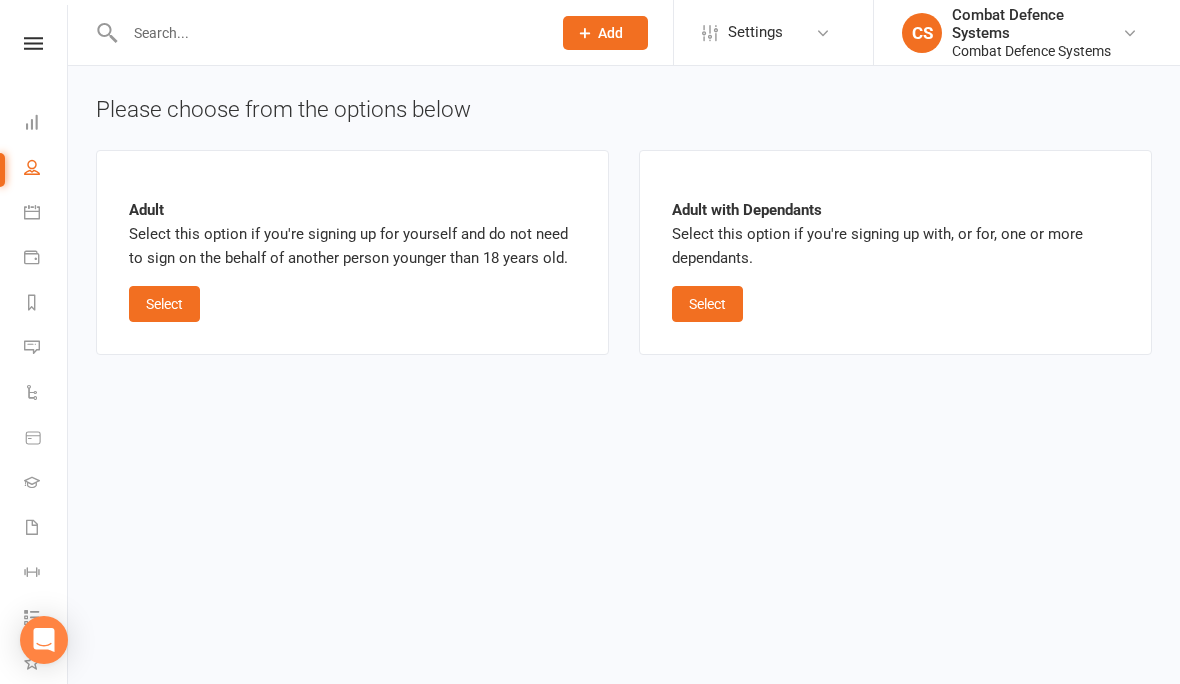 scroll, scrollTop: 0, scrollLeft: 0, axis: both 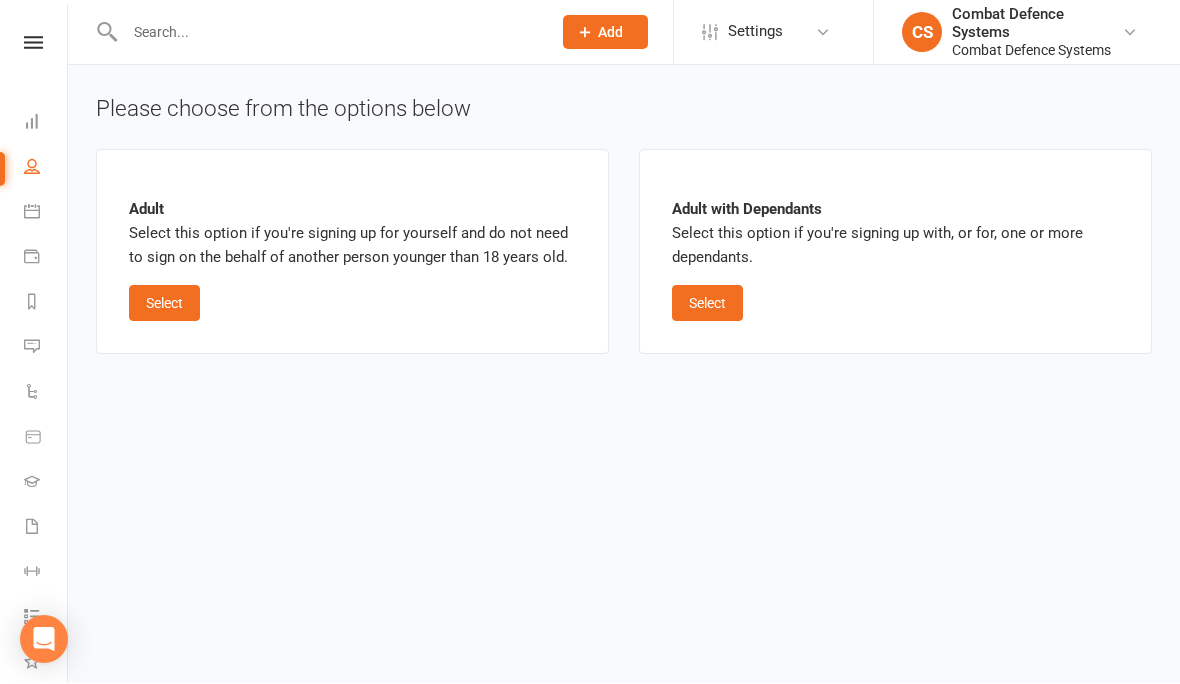 click on "Select" at bounding box center (707, 304) 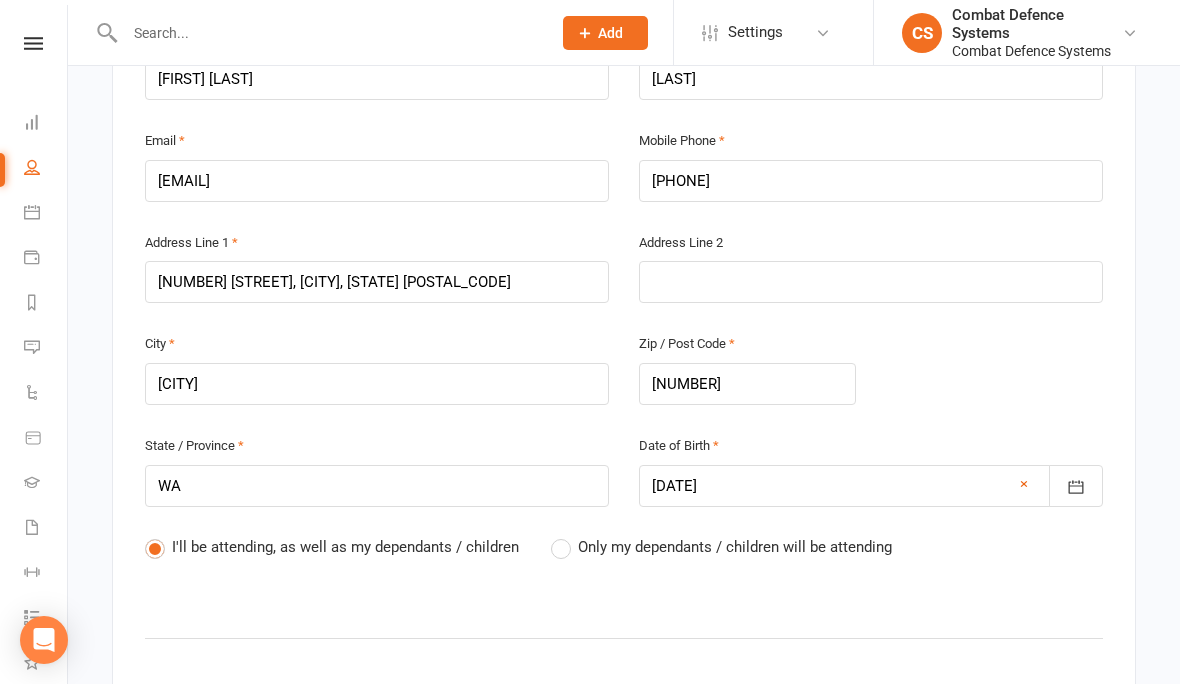 scroll, scrollTop: 541, scrollLeft: 0, axis: vertical 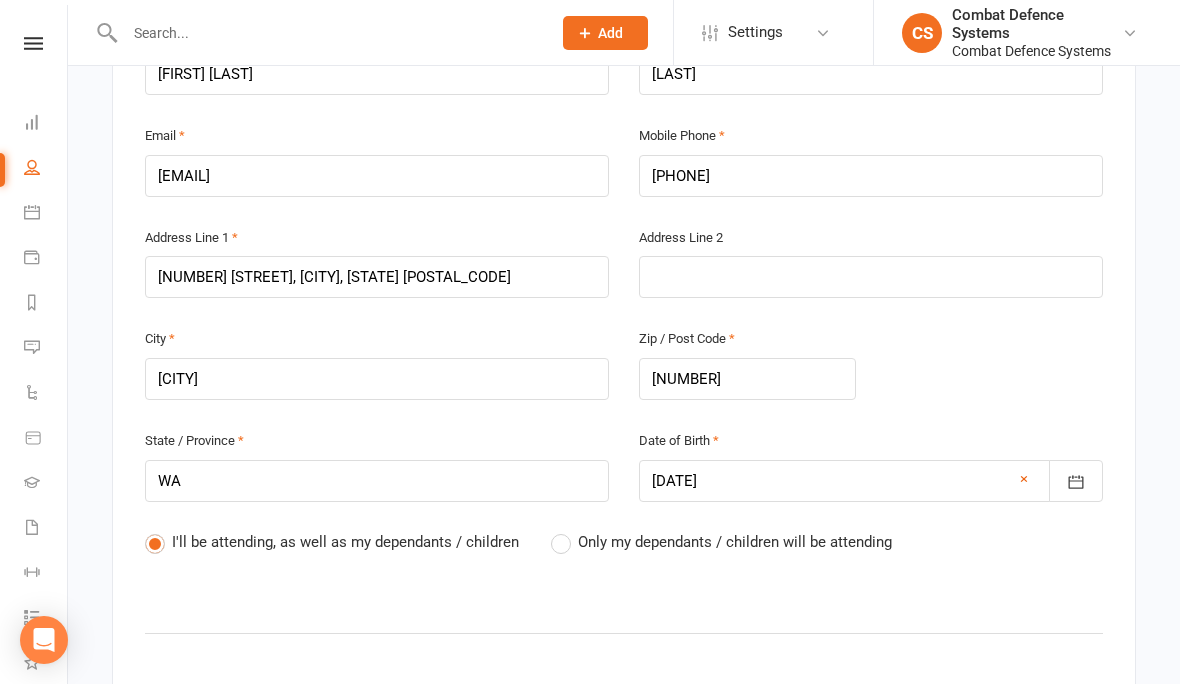 click on "Only my dependants / children will be attending" at bounding box center (721, 542) 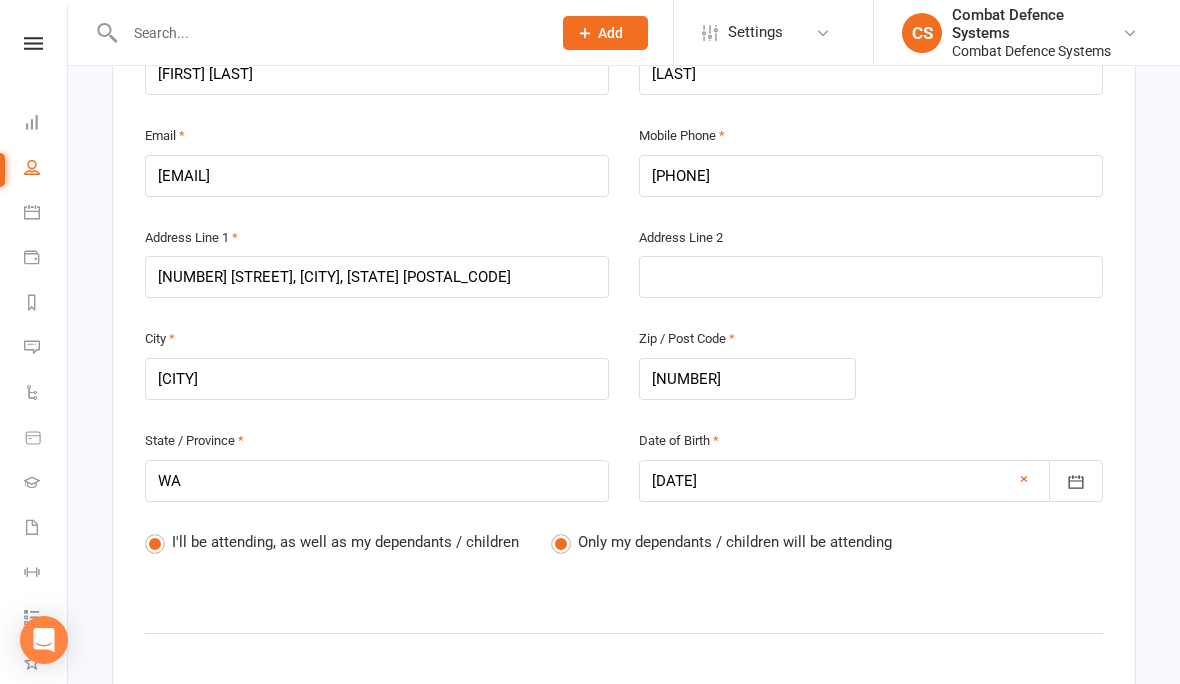 radio on "true" 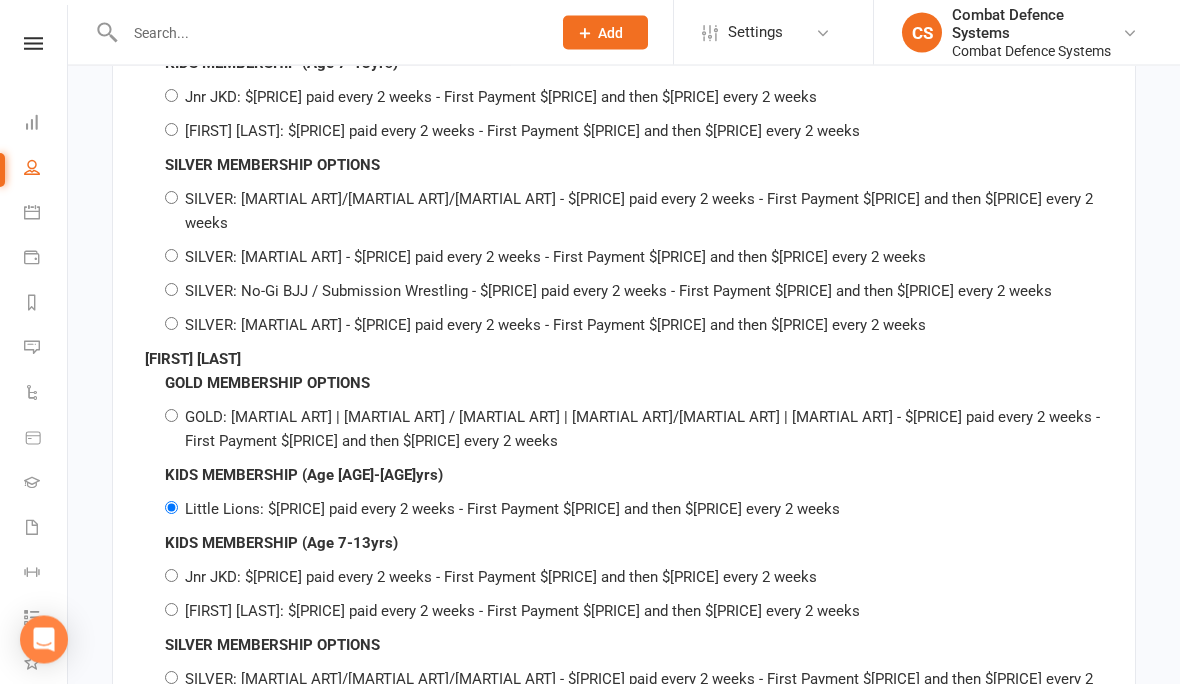 scroll, scrollTop: 2963, scrollLeft: 0, axis: vertical 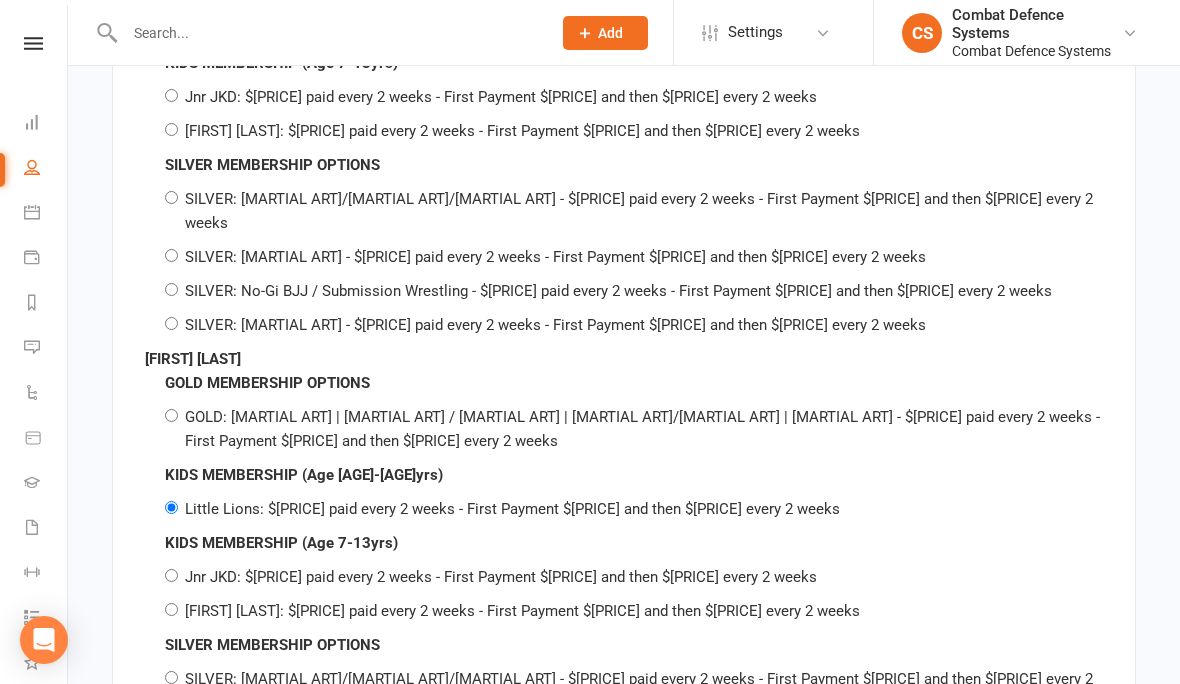 click on "Jnr JKD: $[PRICE] paid every 2 weeks - First Payment $[PRICE] and then $[PRICE] every 2 weeks" at bounding box center [171, 575] 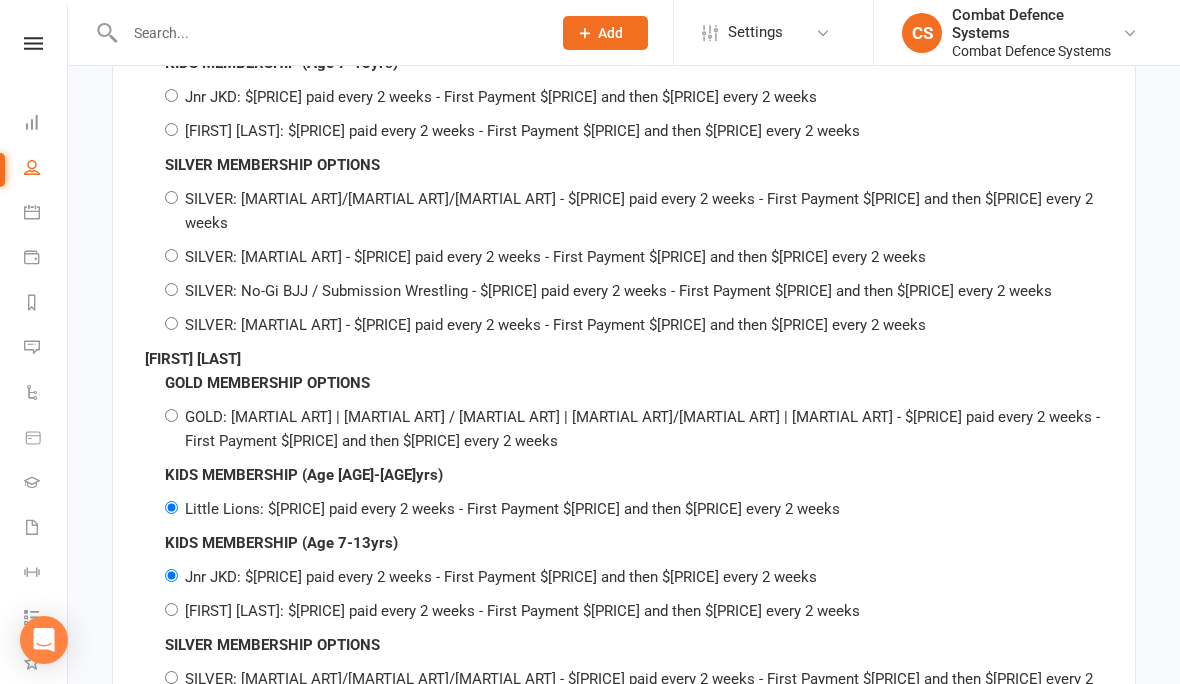 radio on "false" 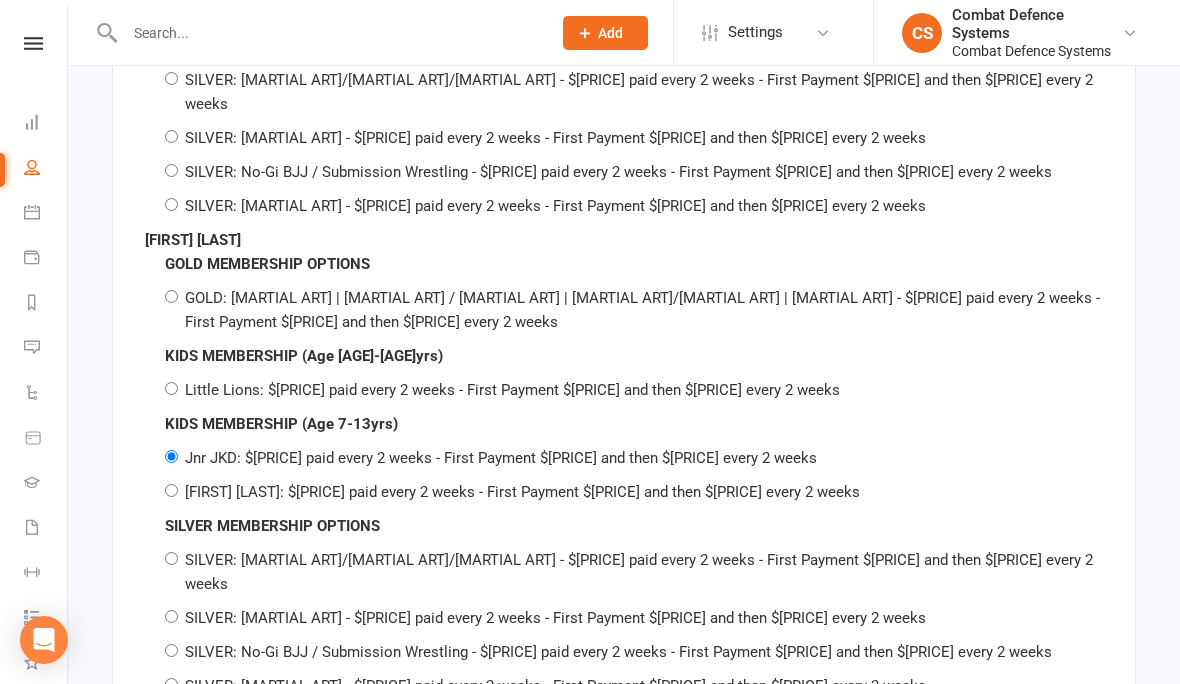 scroll, scrollTop: 3144, scrollLeft: 0, axis: vertical 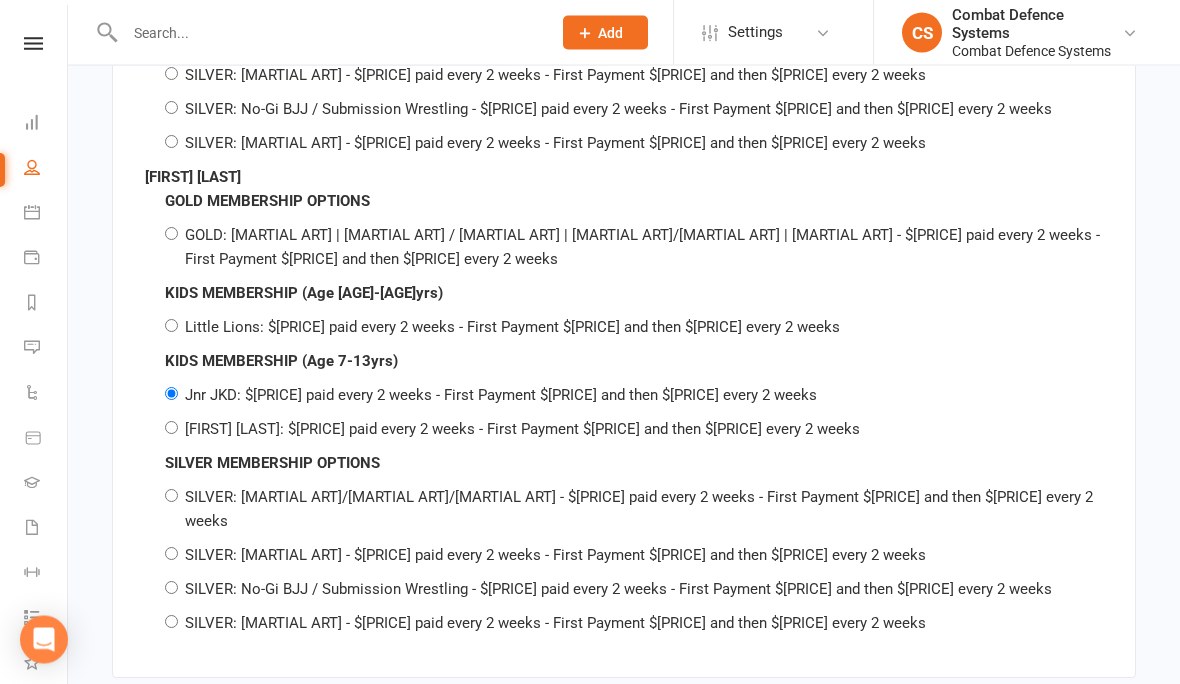 click on "[FIRST] [LAST]: $[PRICE] paid every 2 weeks - First Payment $[PRICE] and then $[PRICE] every 2 weeks" at bounding box center [171, 428] 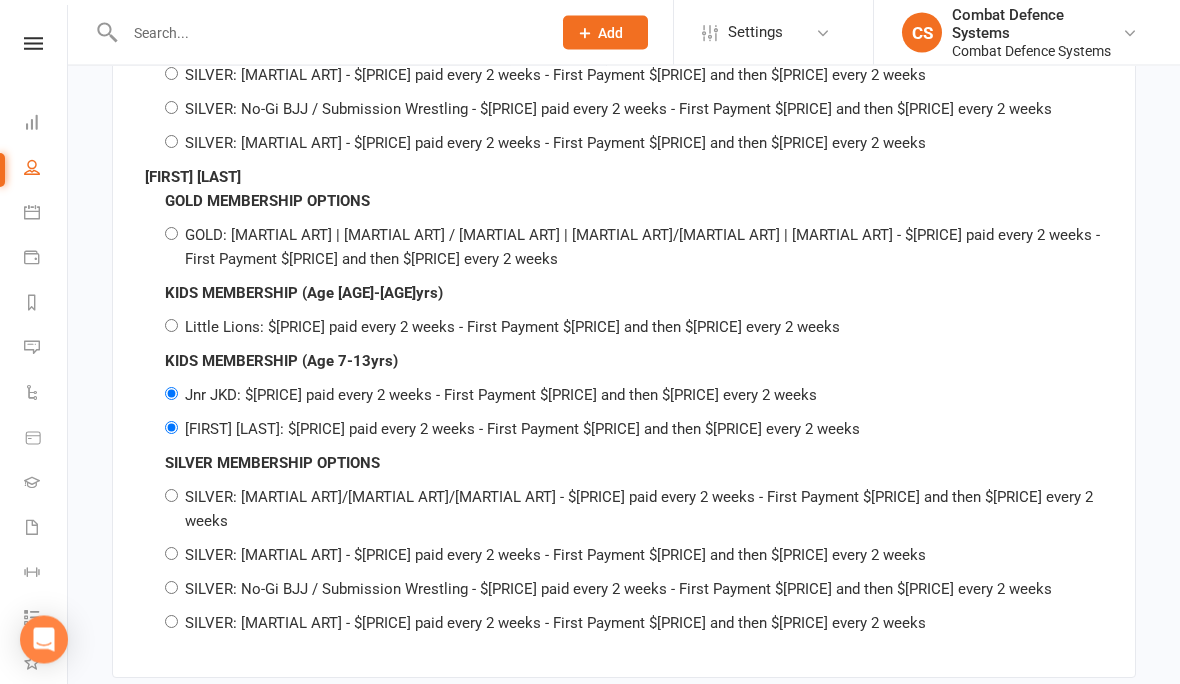 radio on "false" 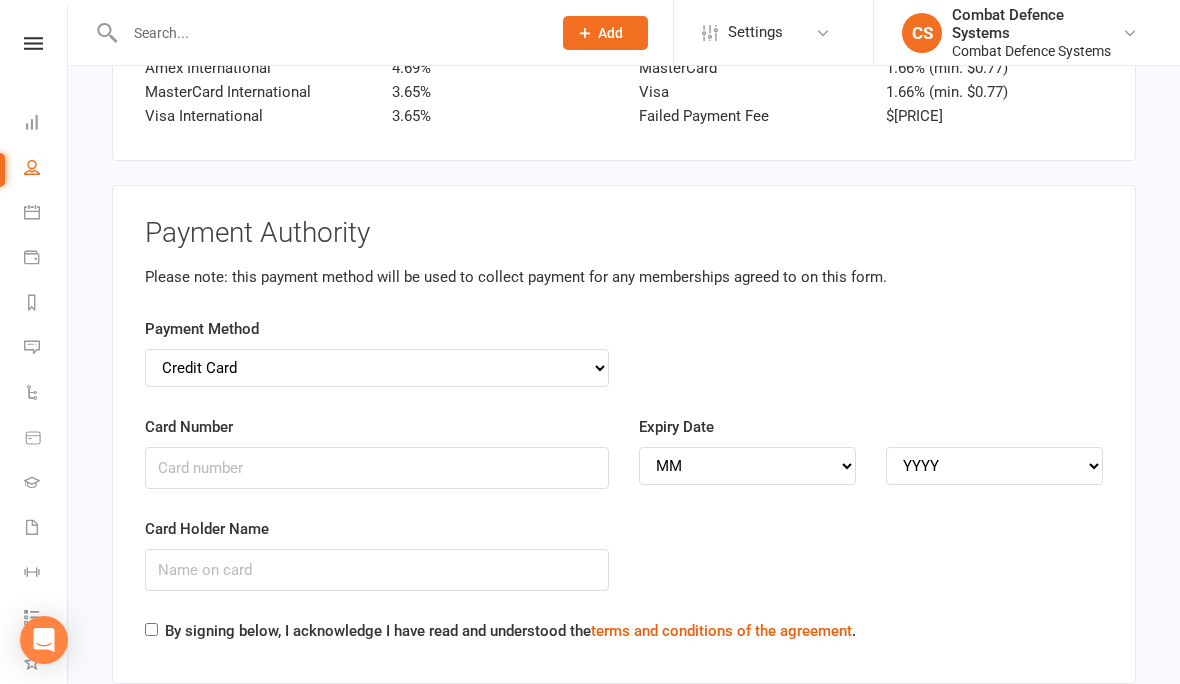 scroll, scrollTop: 4173, scrollLeft: 0, axis: vertical 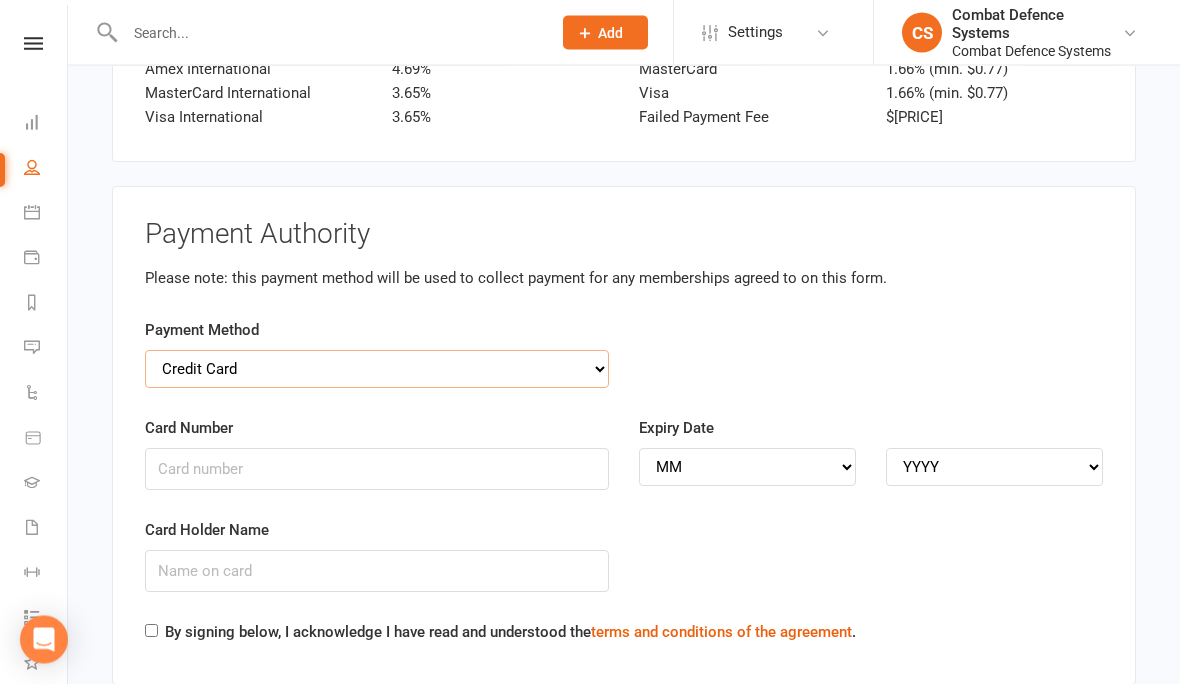 click on "Credit Card Bank Account" at bounding box center [377, 370] 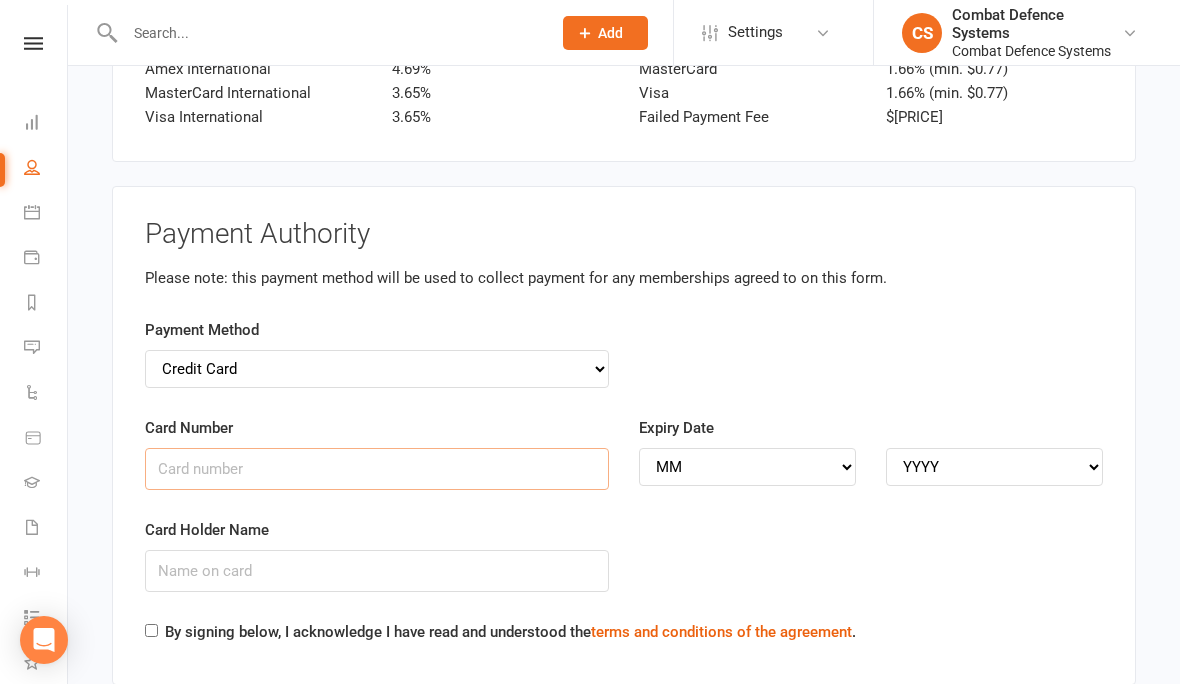 click on "Card Number" at bounding box center [377, 469] 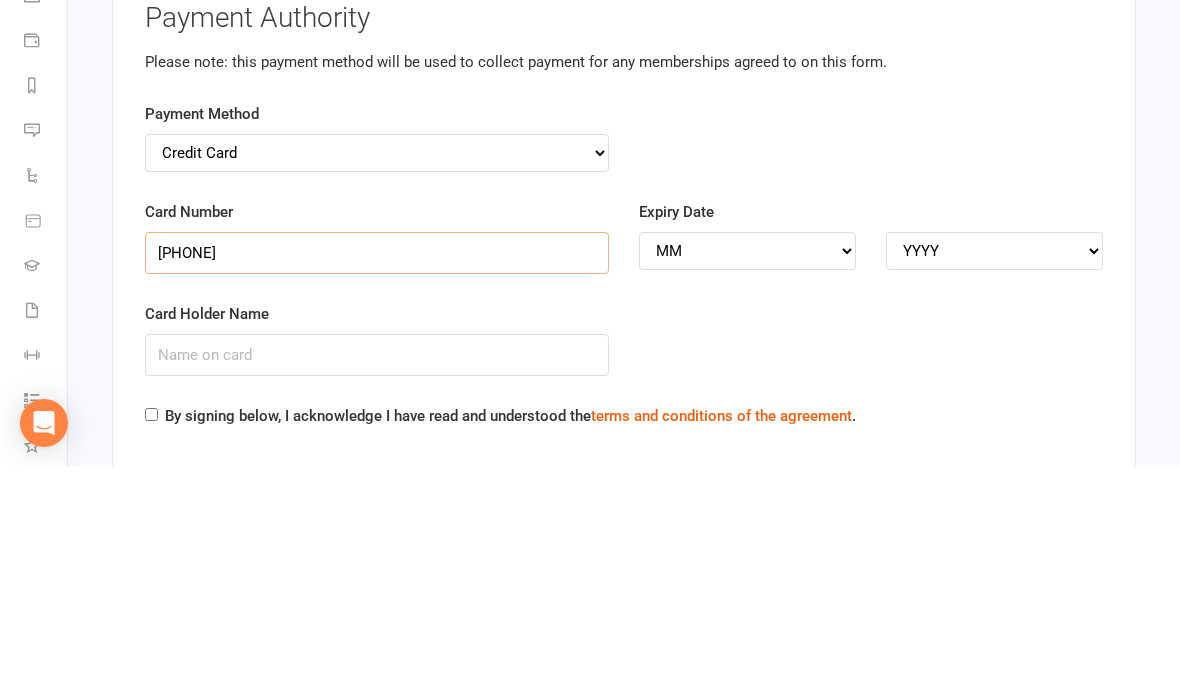 type on "[PHONE]" 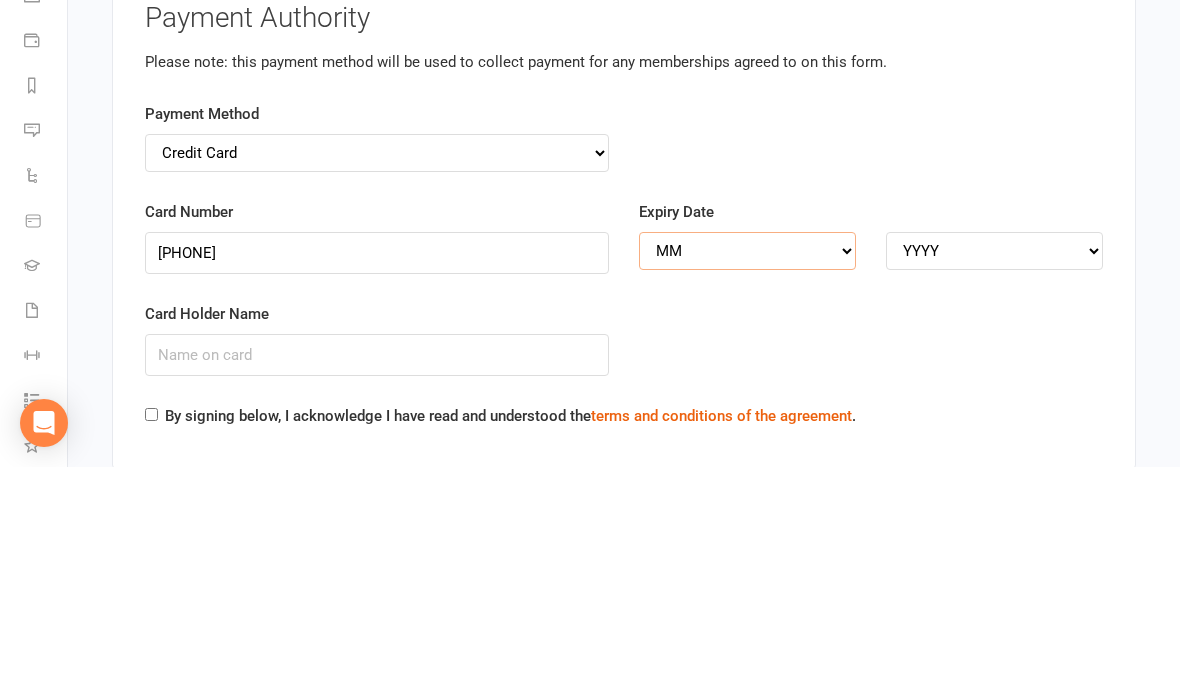 click on "MM 01 02 03 04 05 06 07 08 09 10 11 12" at bounding box center [747, 468] 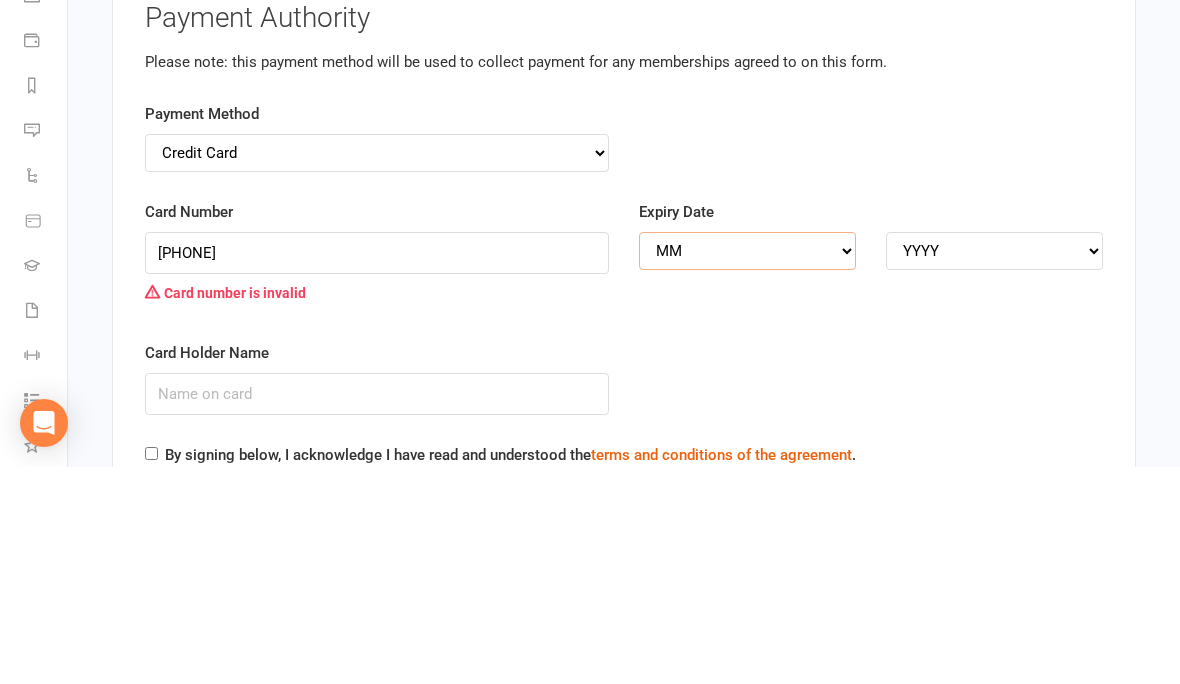 scroll, scrollTop: 4391, scrollLeft: 0, axis: vertical 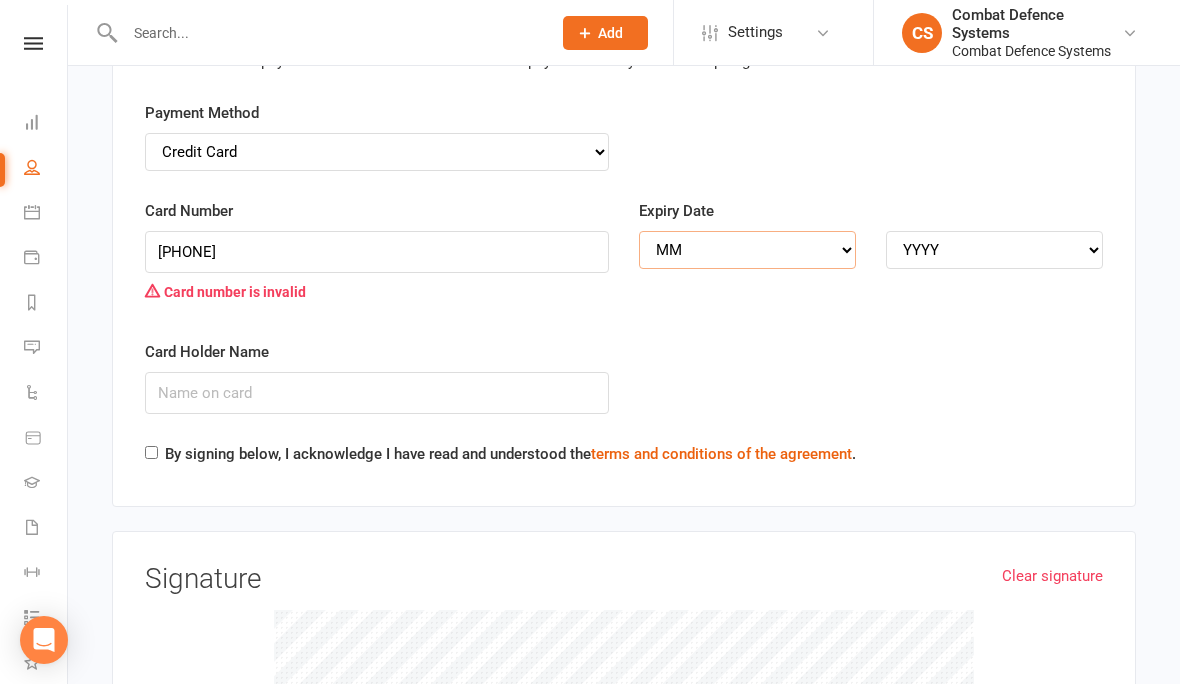 select on "11" 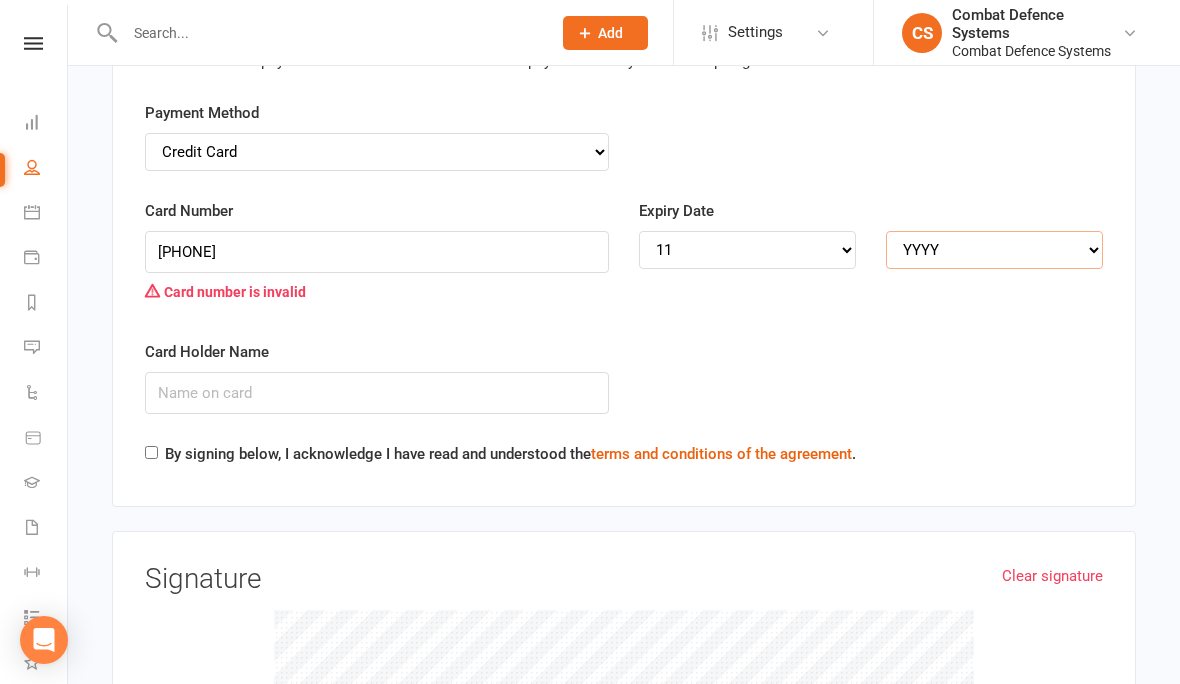 click on "YYYY 2025 2026 2027 2028 2029 2030 2031 2032 2033 2034" at bounding box center (994, 250) 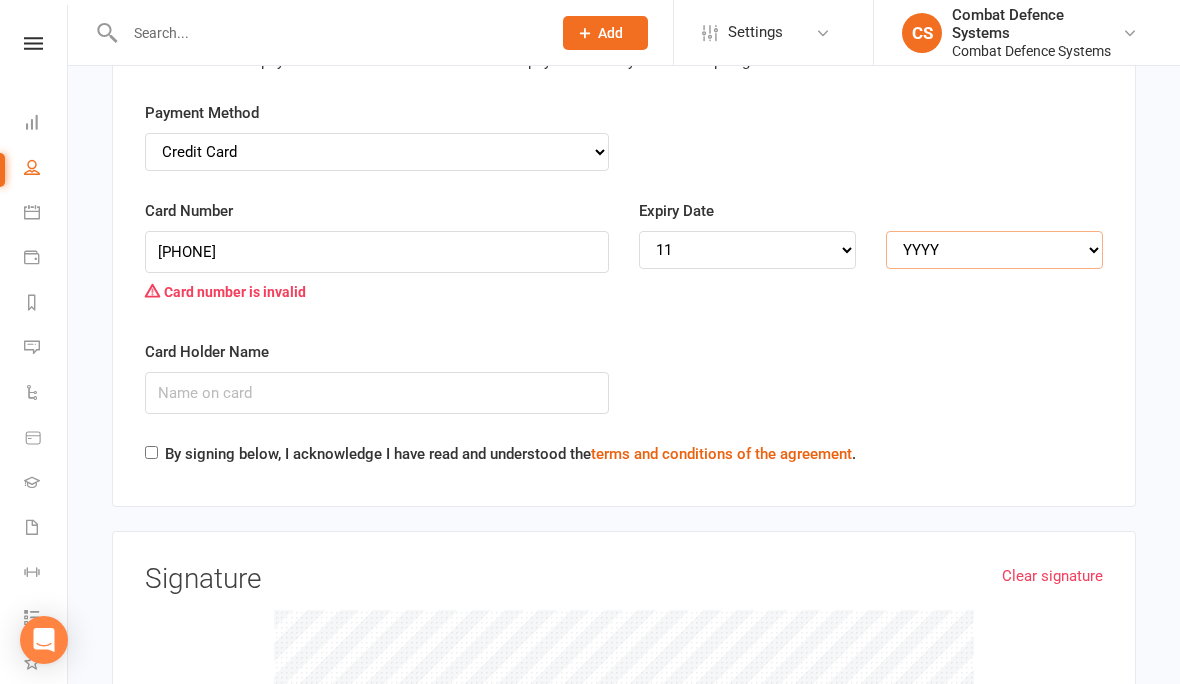 select on "2028" 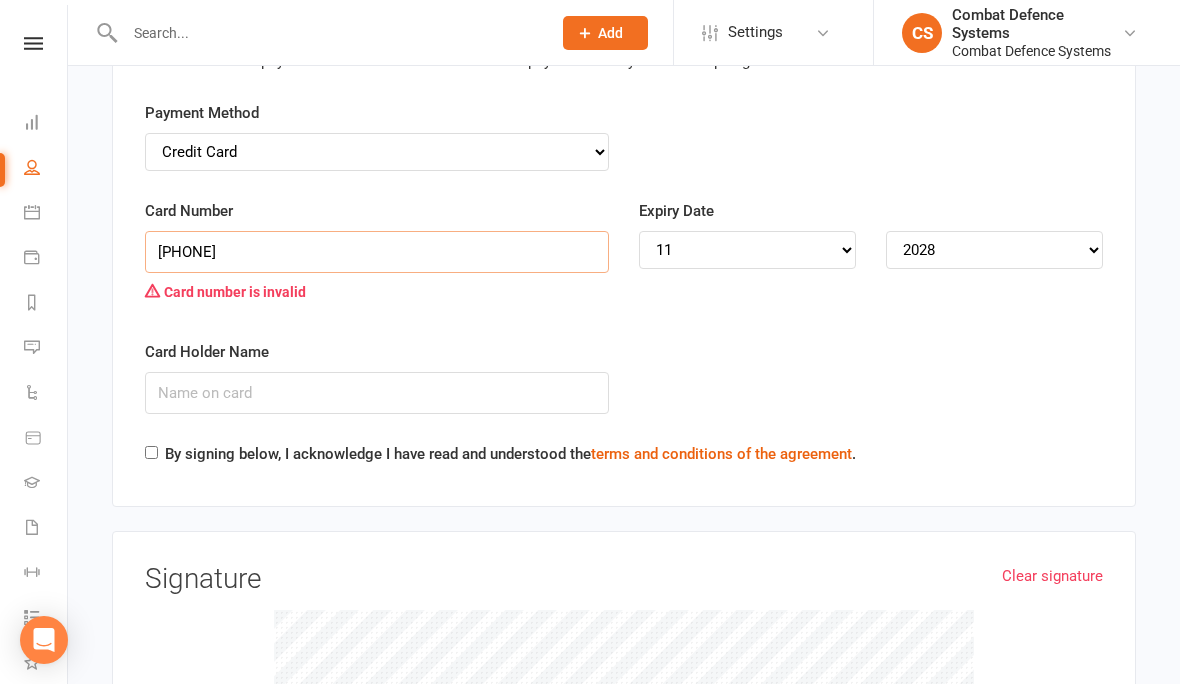 click on "[PHONE]" at bounding box center (377, 252) 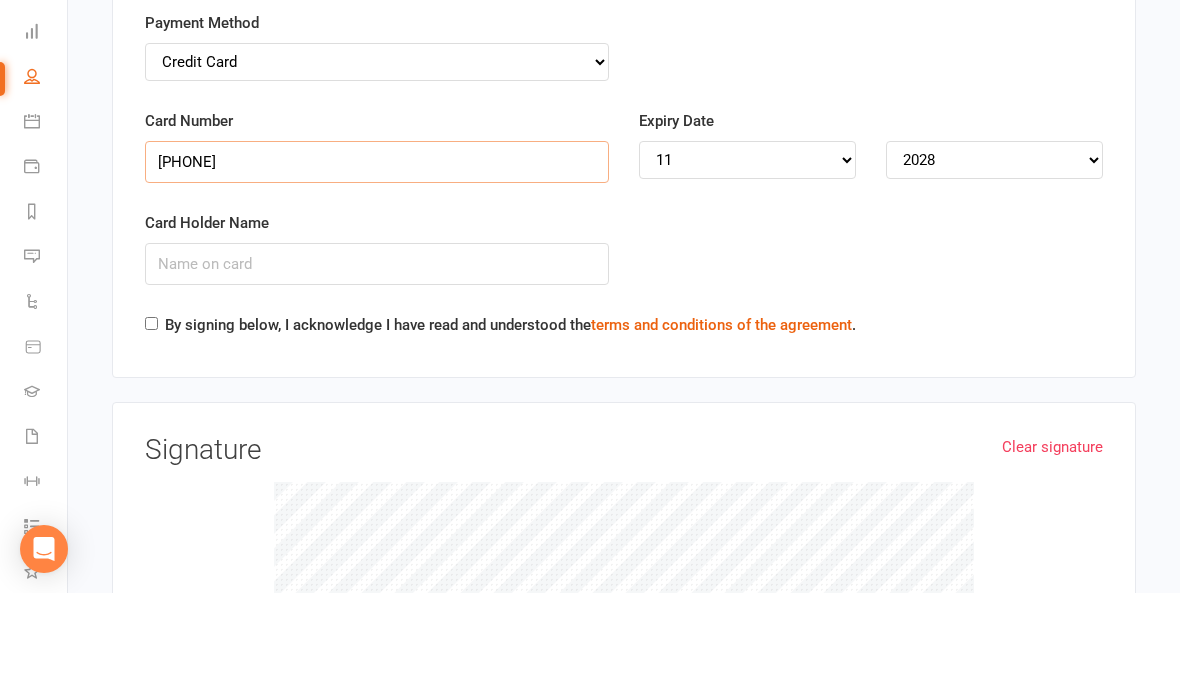 type on "[PHONE]" 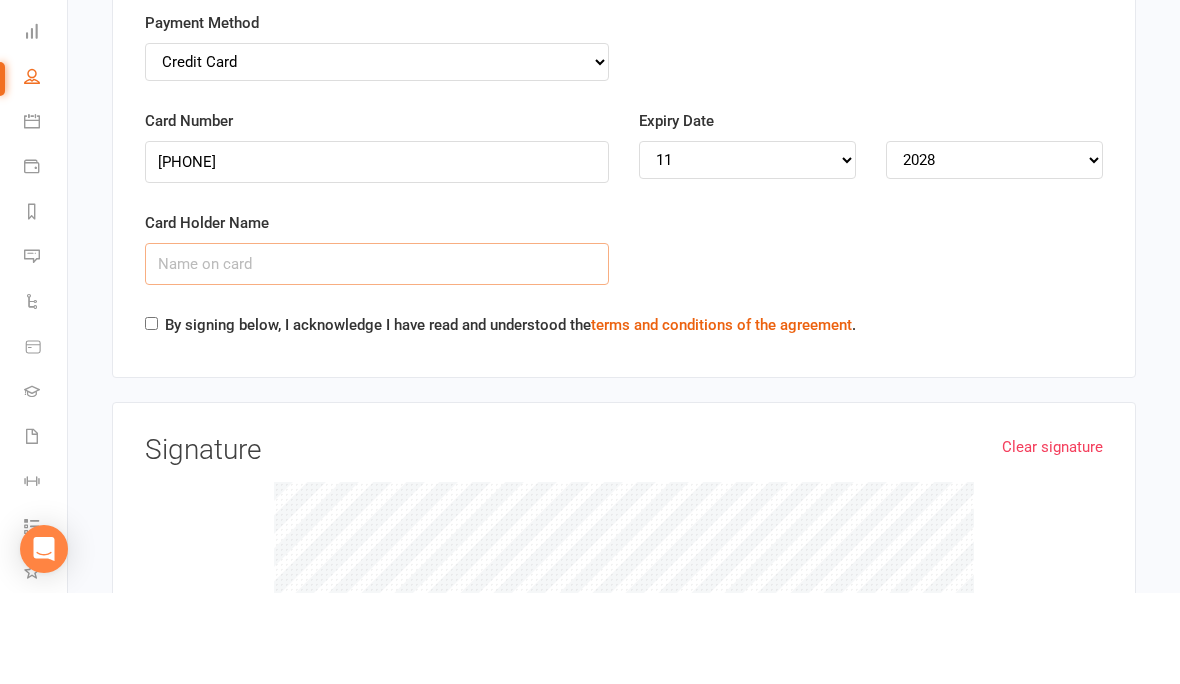click on "Card Holder Name" at bounding box center (377, 355) 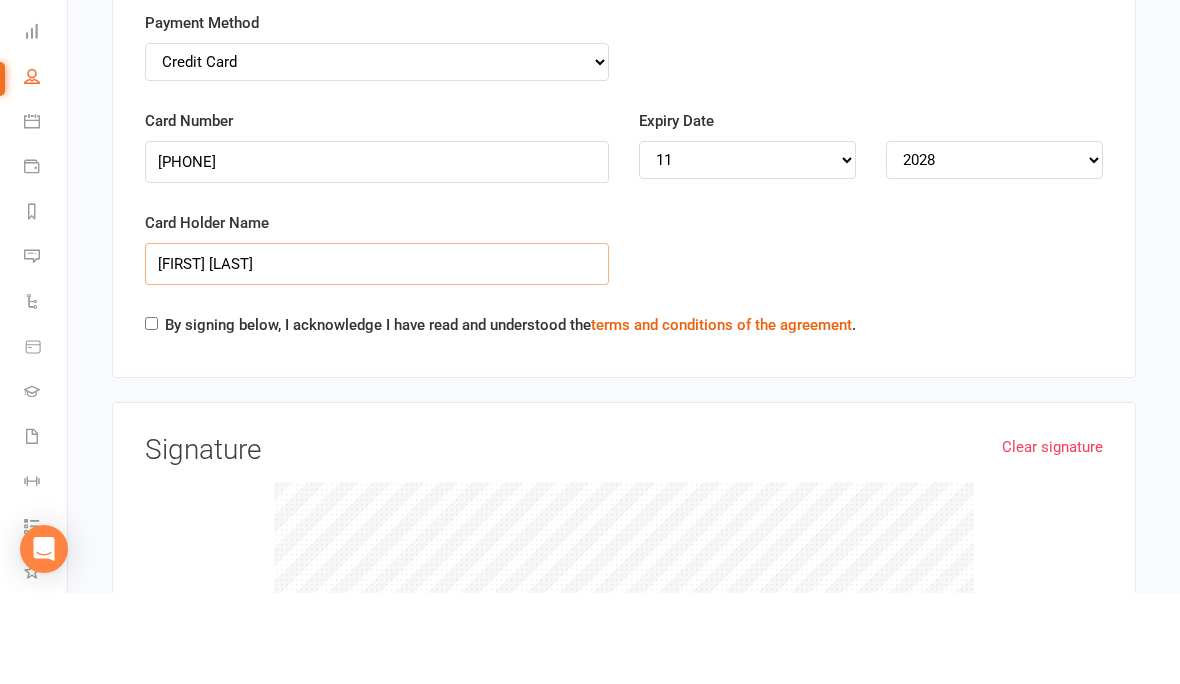 click on "[FIRST] [LAST]" at bounding box center [377, 355] 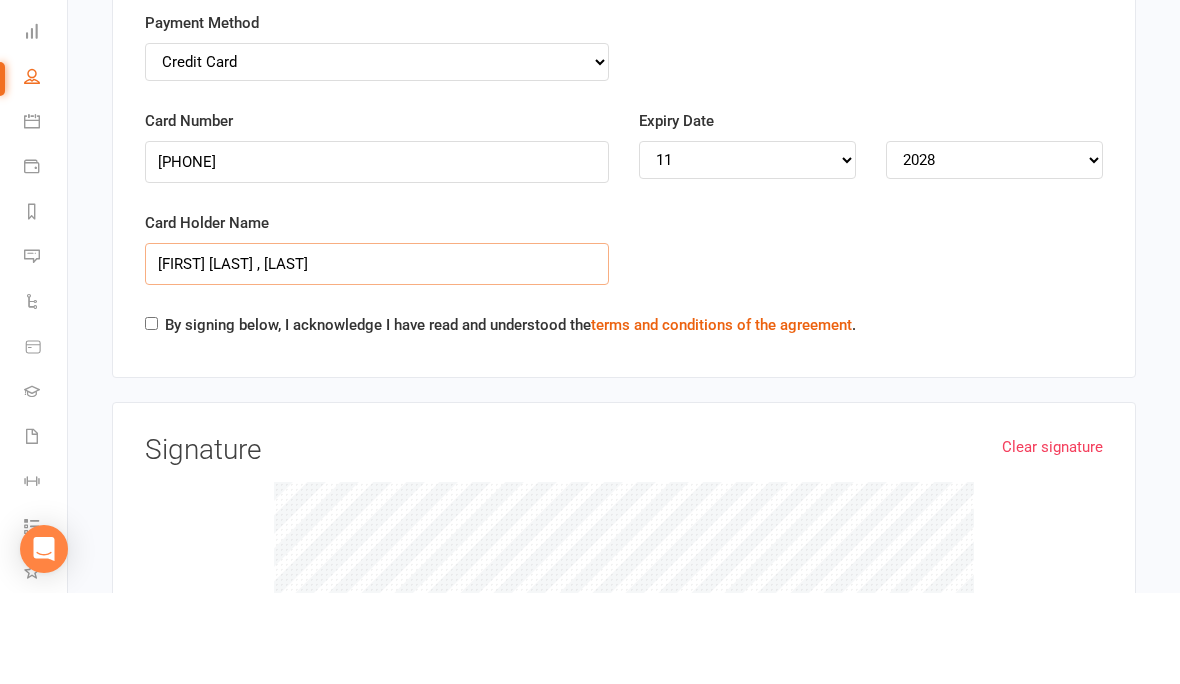 type on "[FIRST] [LAST] , [LAST]" 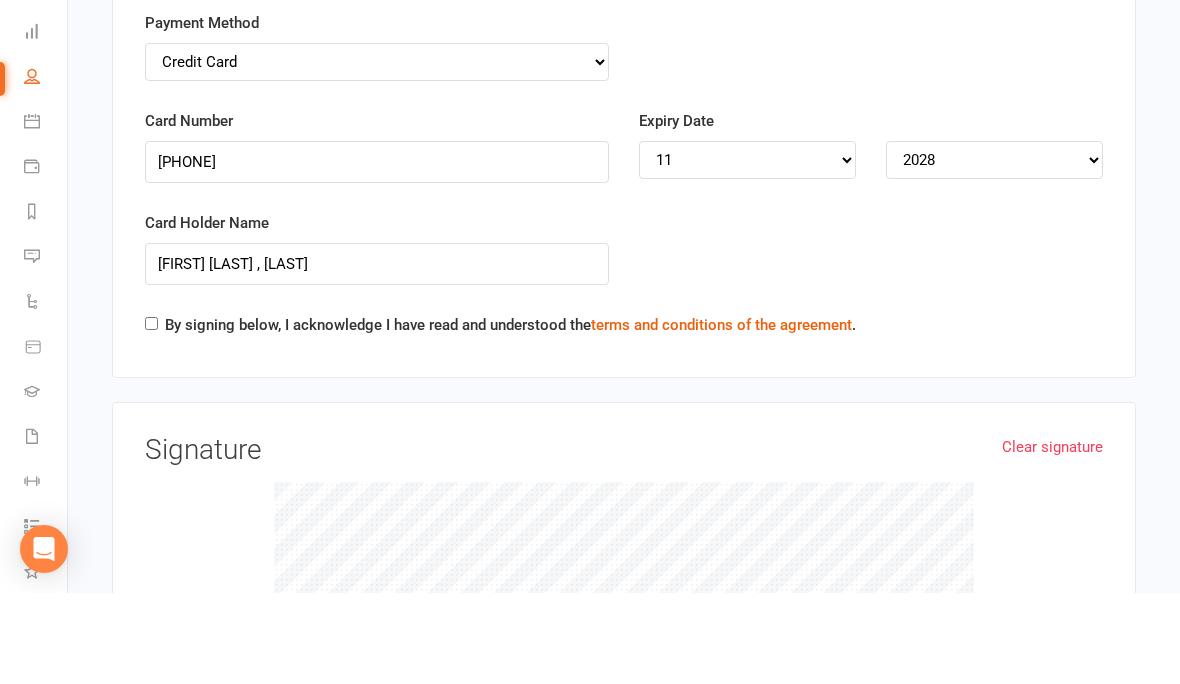 click on "By signing below, I acknowledge I have read and understood the  terms and conditions of the agreement ." at bounding box center (510, 416) 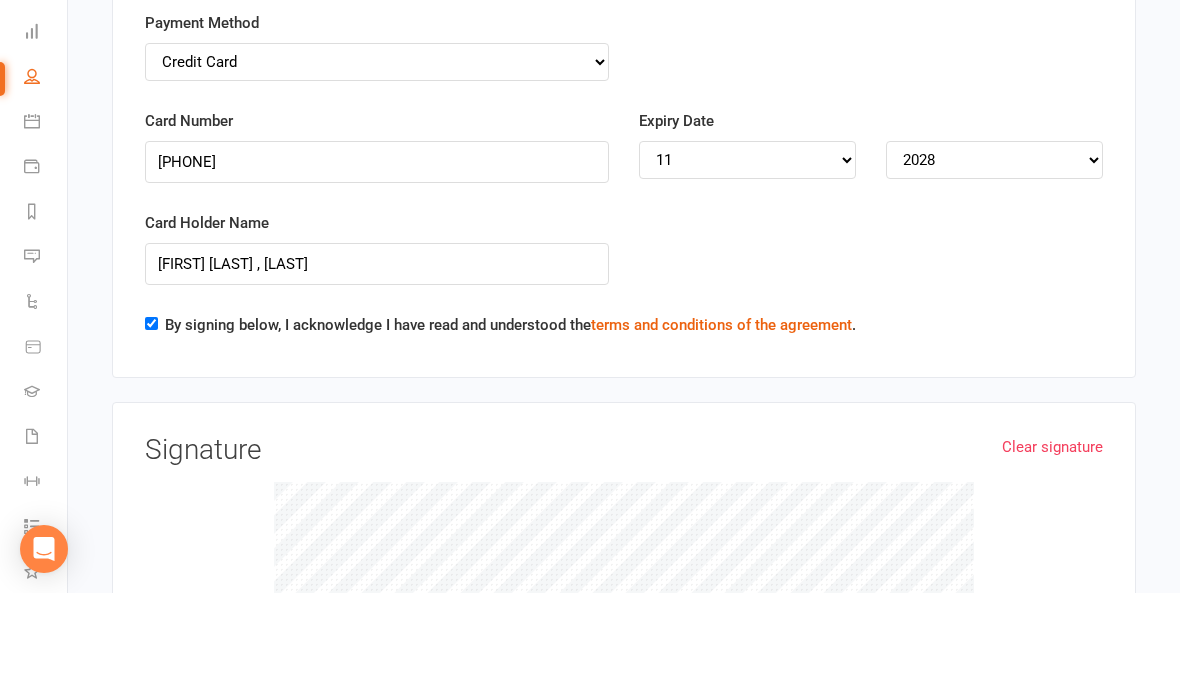 scroll, scrollTop: 4482, scrollLeft: 0, axis: vertical 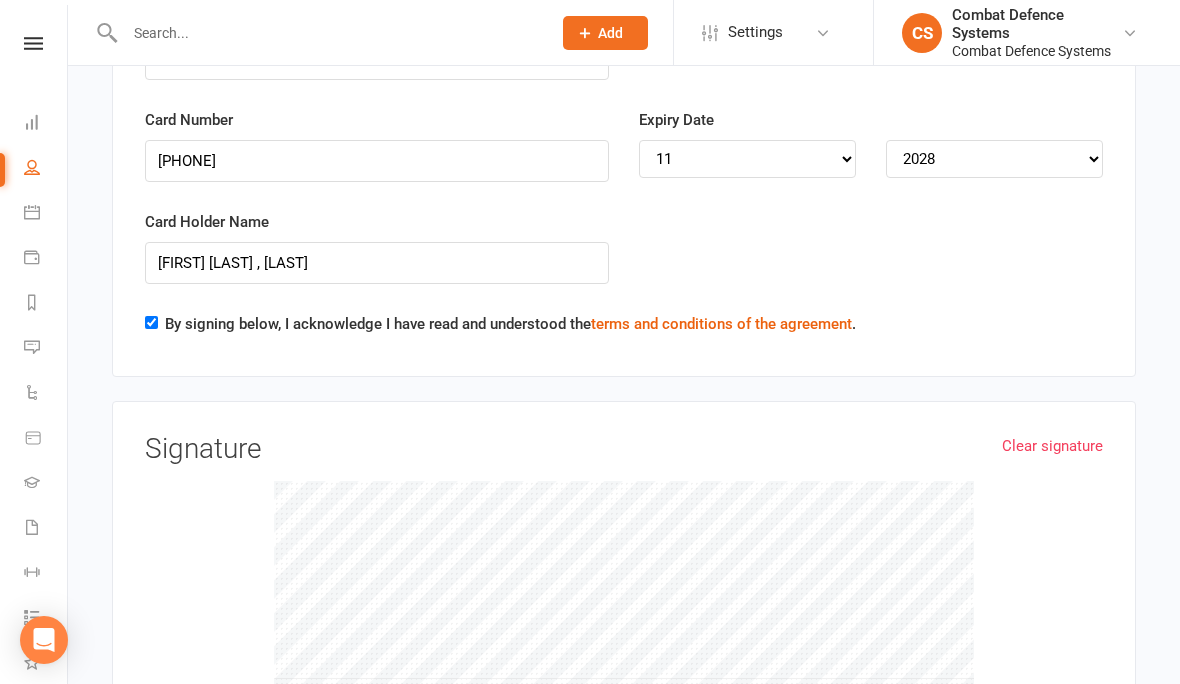 click on "Clear signature" at bounding box center [1052, 446] 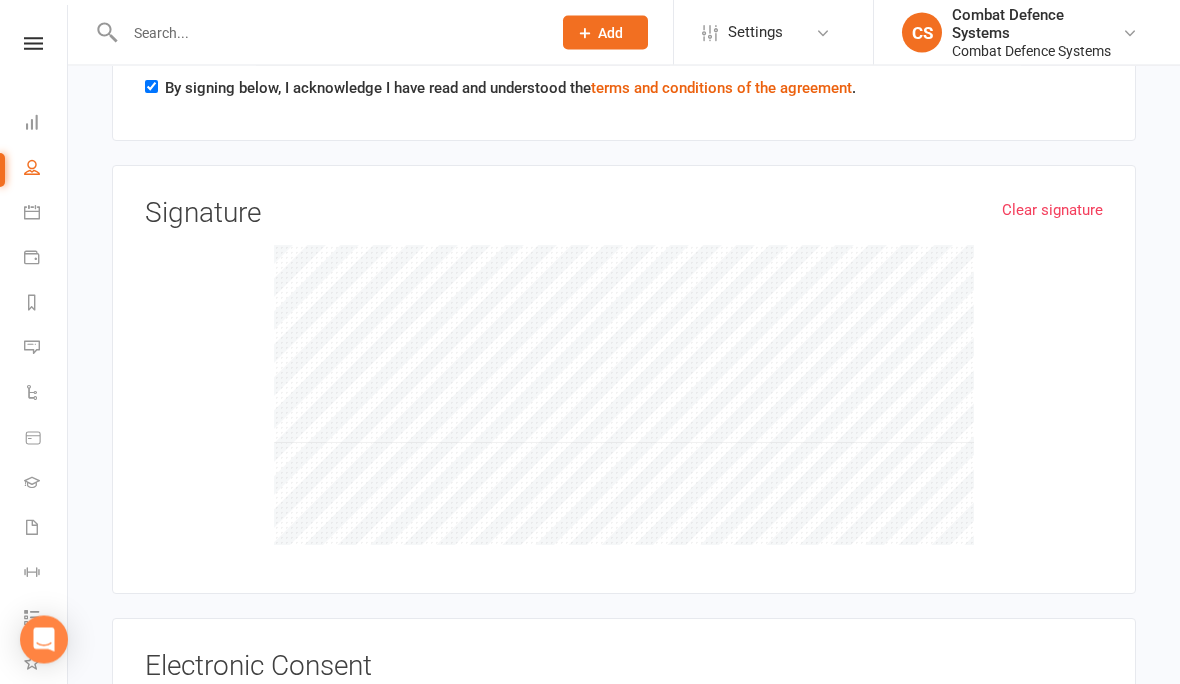 scroll, scrollTop: 4868, scrollLeft: 0, axis: vertical 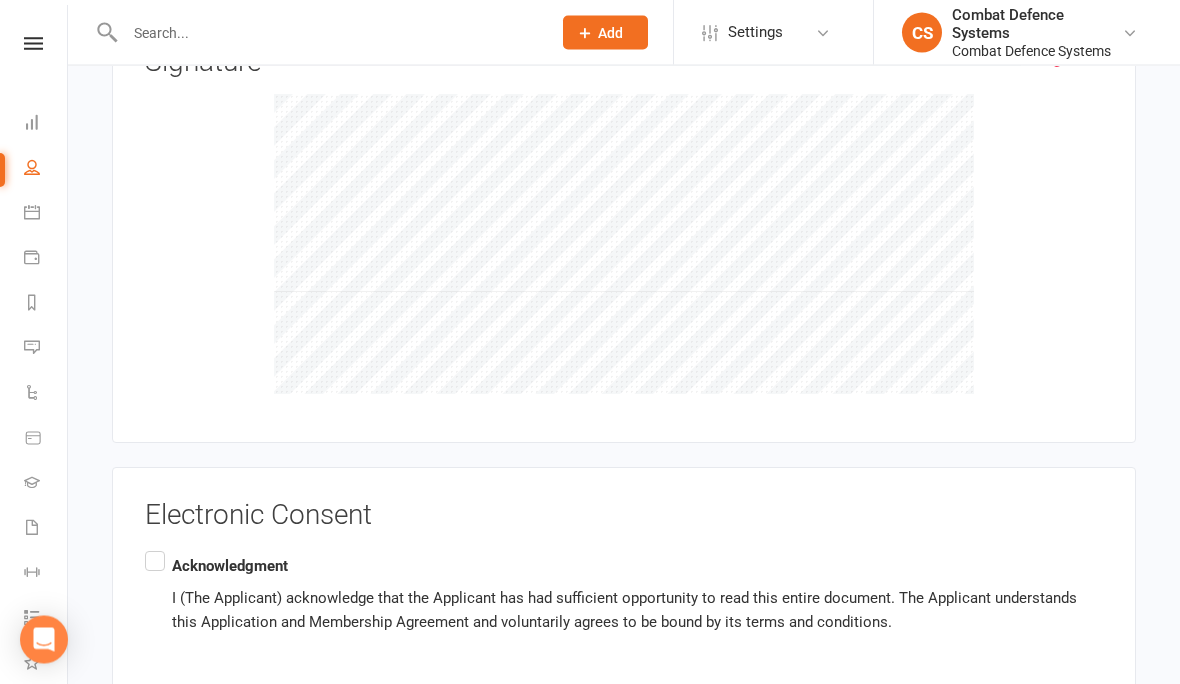 click on "Acknowledgment &nbsp; I (The Applicant) acknowledge that the Applicant has had sufficient opportunity to read this entire document. The Applicant understands this Application and Membership Agreement and voluntarily agrees to be bound by its terms and conditions." at bounding box center (624, 595) 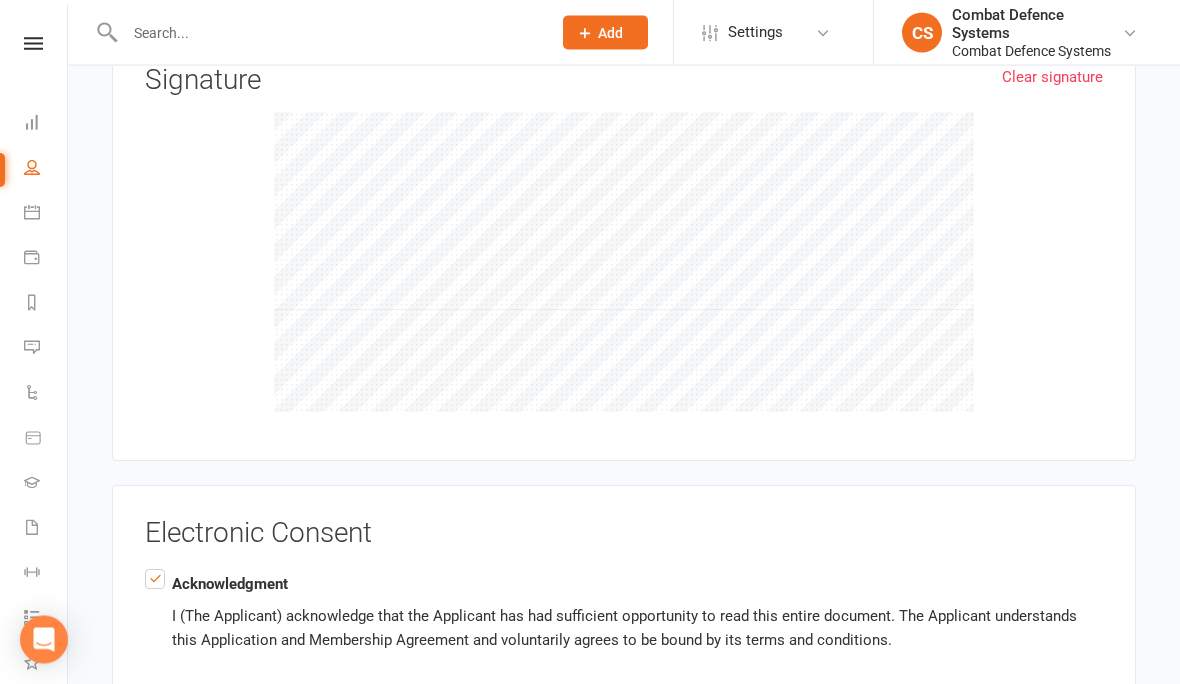 scroll, scrollTop: 4868, scrollLeft: 0, axis: vertical 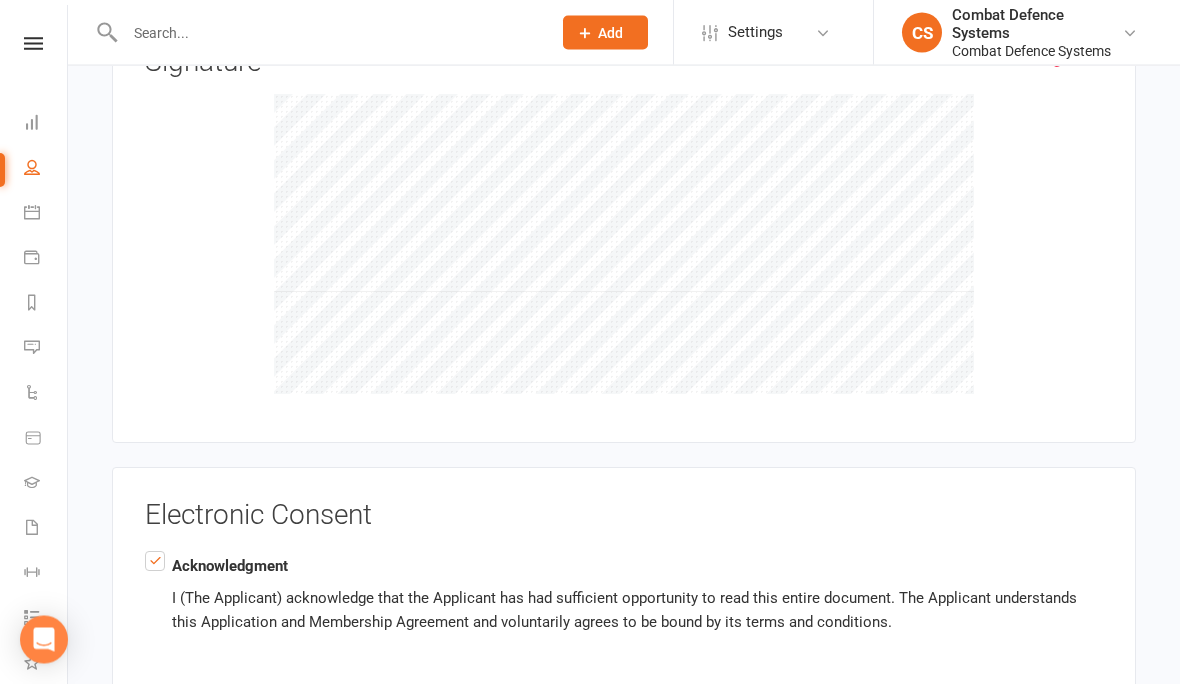 click on "Agree & Submit" at bounding box center (194, 748) 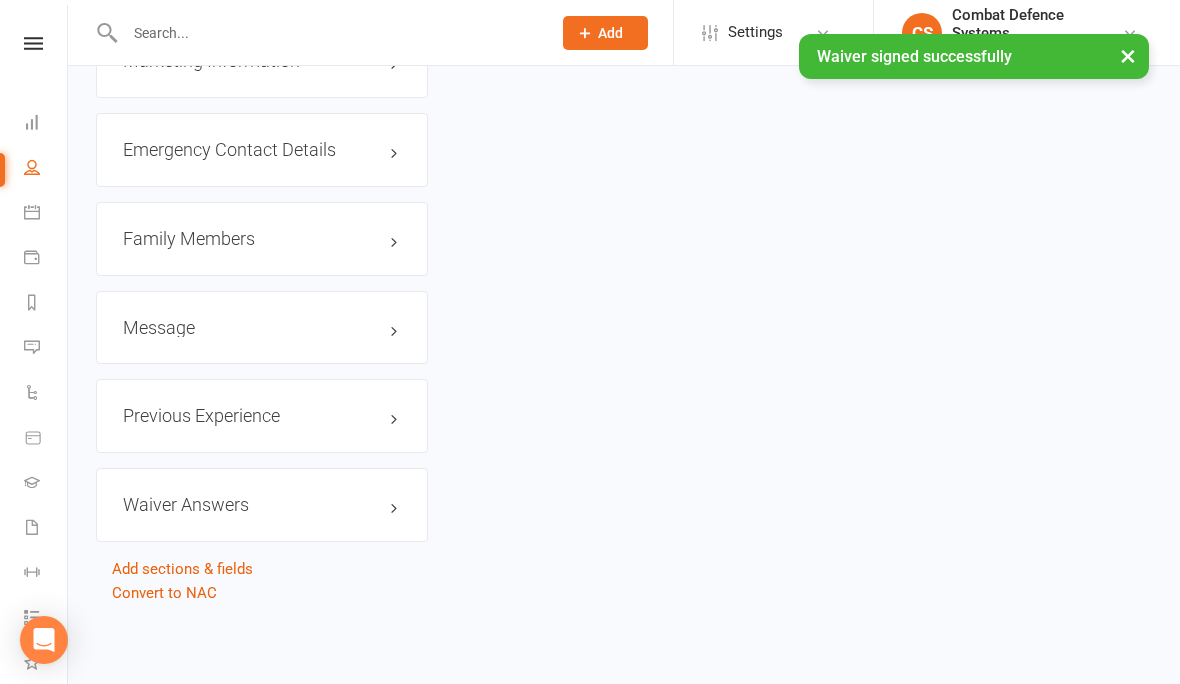 scroll, scrollTop: 0, scrollLeft: 0, axis: both 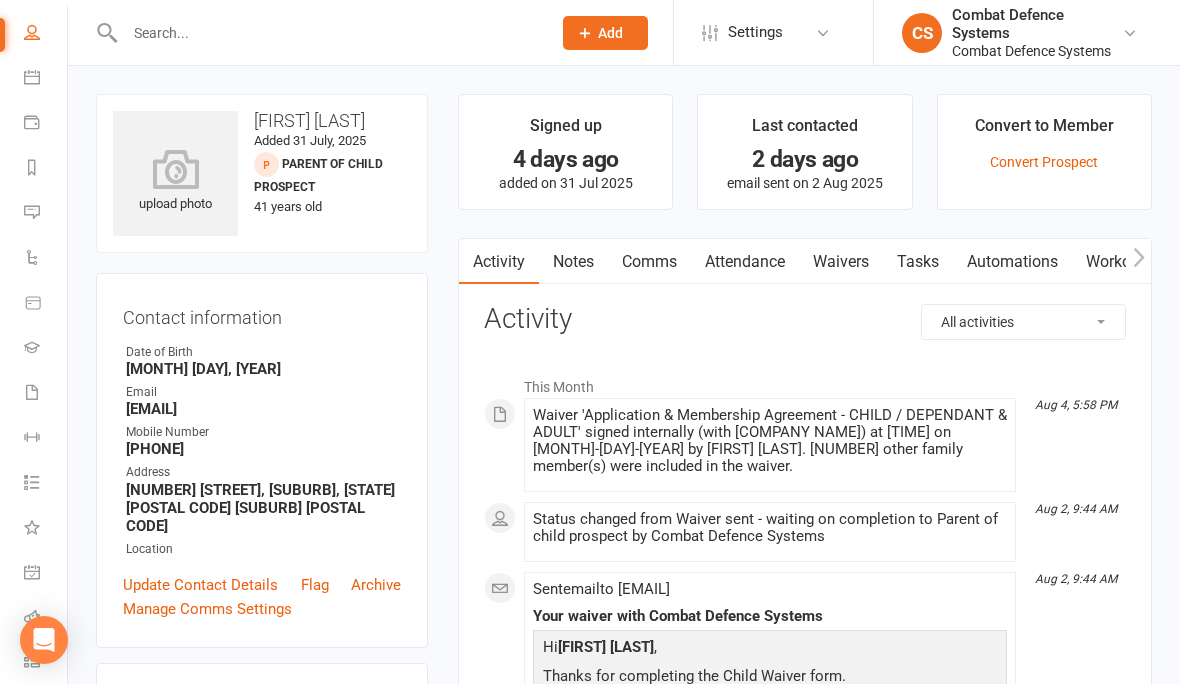 click on "Waivers   1" at bounding box center (46, 394) 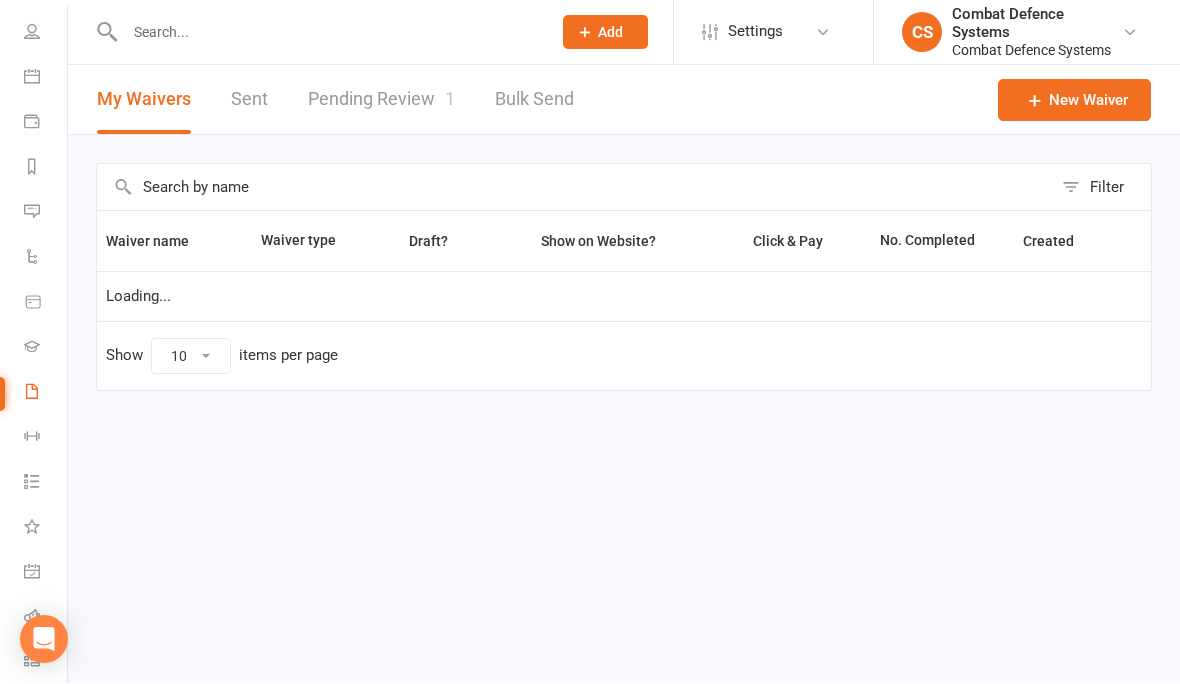 select on "25" 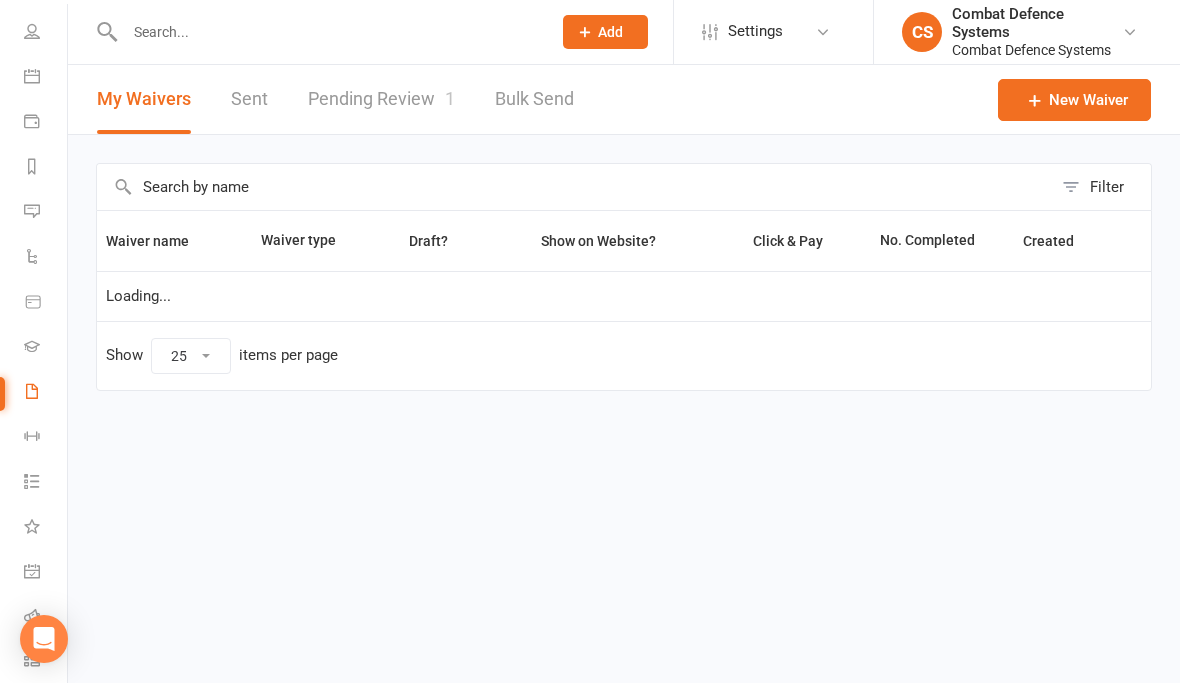 scroll, scrollTop: 1, scrollLeft: 0, axis: vertical 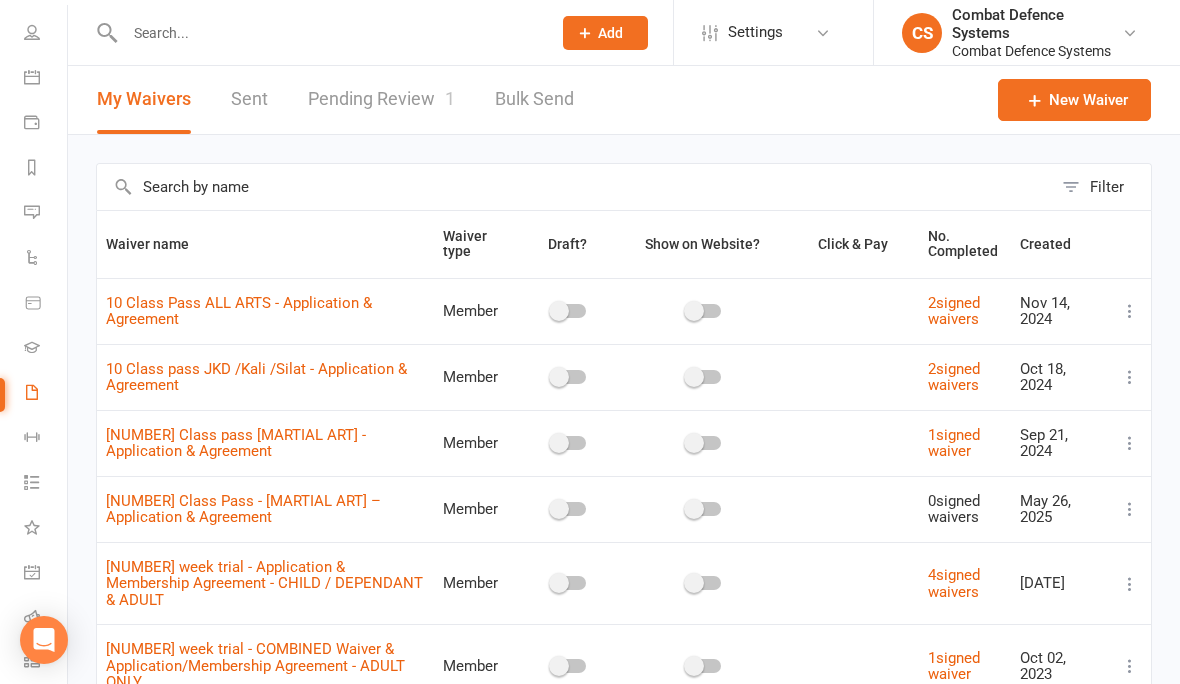 click on "Pending Review 1" at bounding box center (381, 99) 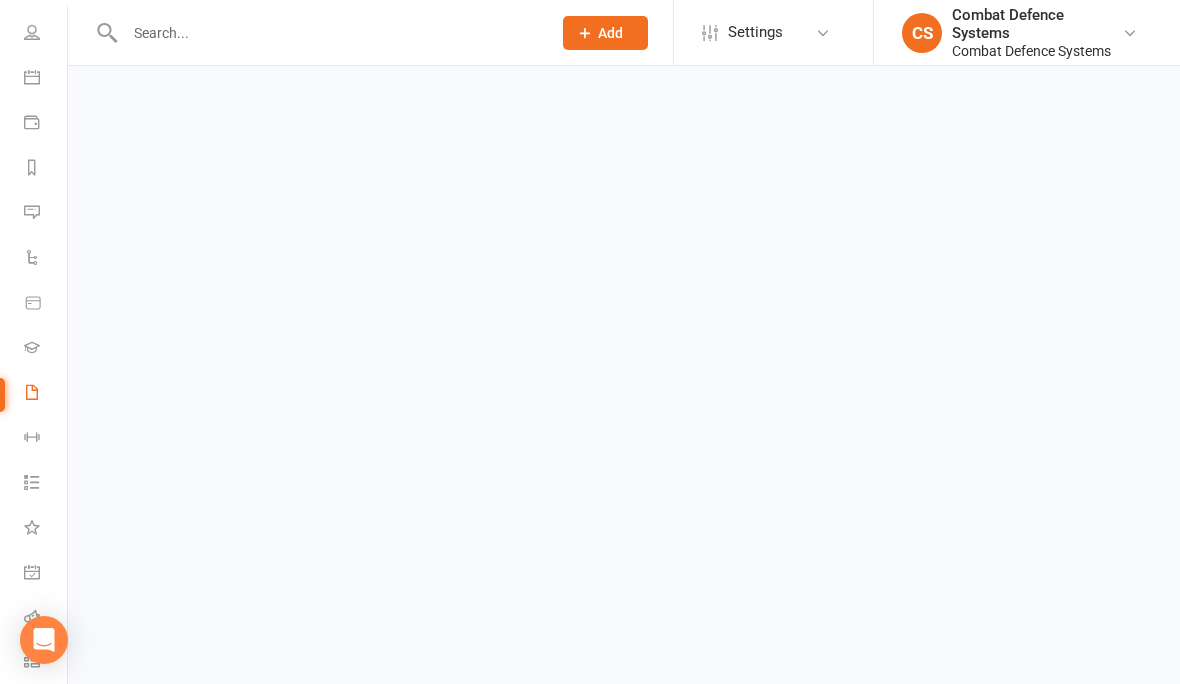 scroll, scrollTop: 0, scrollLeft: 0, axis: both 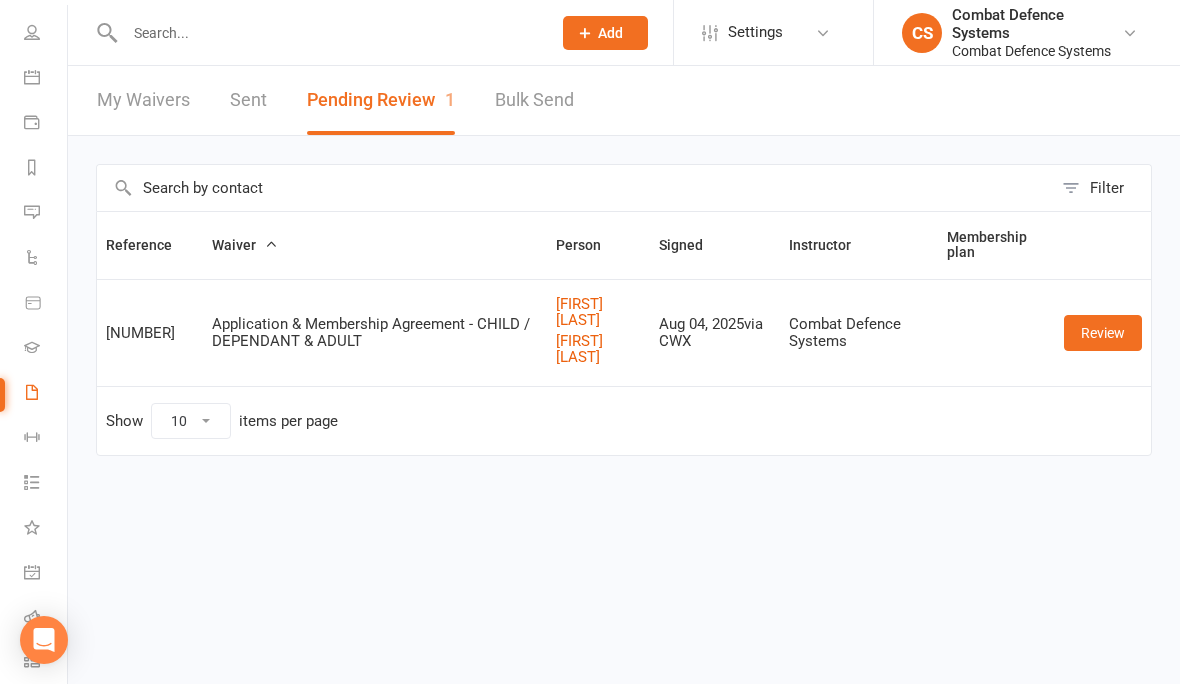 click on "Review" at bounding box center (1103, 333) 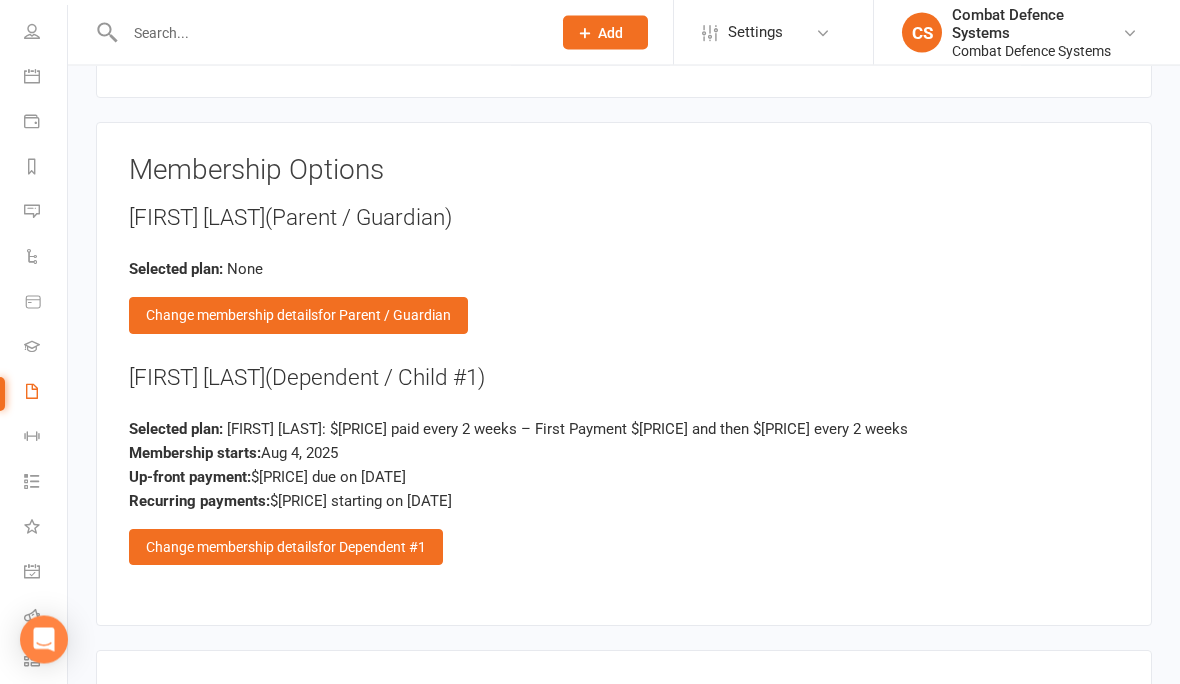 scroll, scrollTop: 2068, scrollLeft: 0, axis: vertical 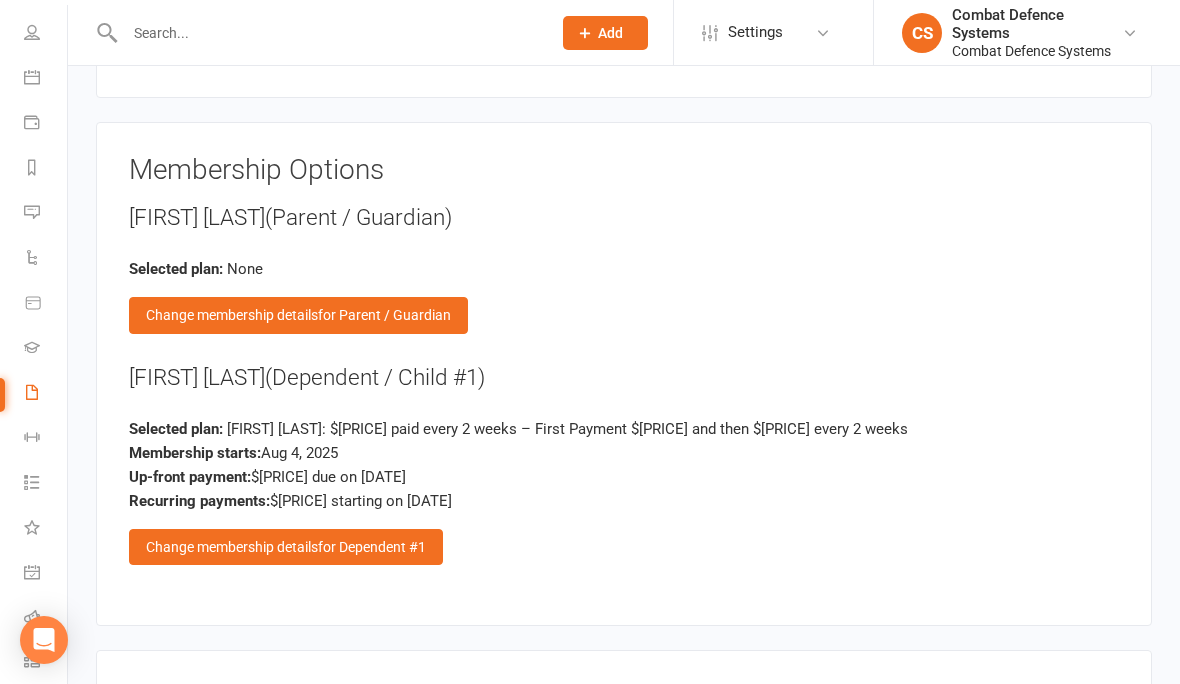 click on "Change membership details  for Dependent #1" at bounding box center (286, 547) 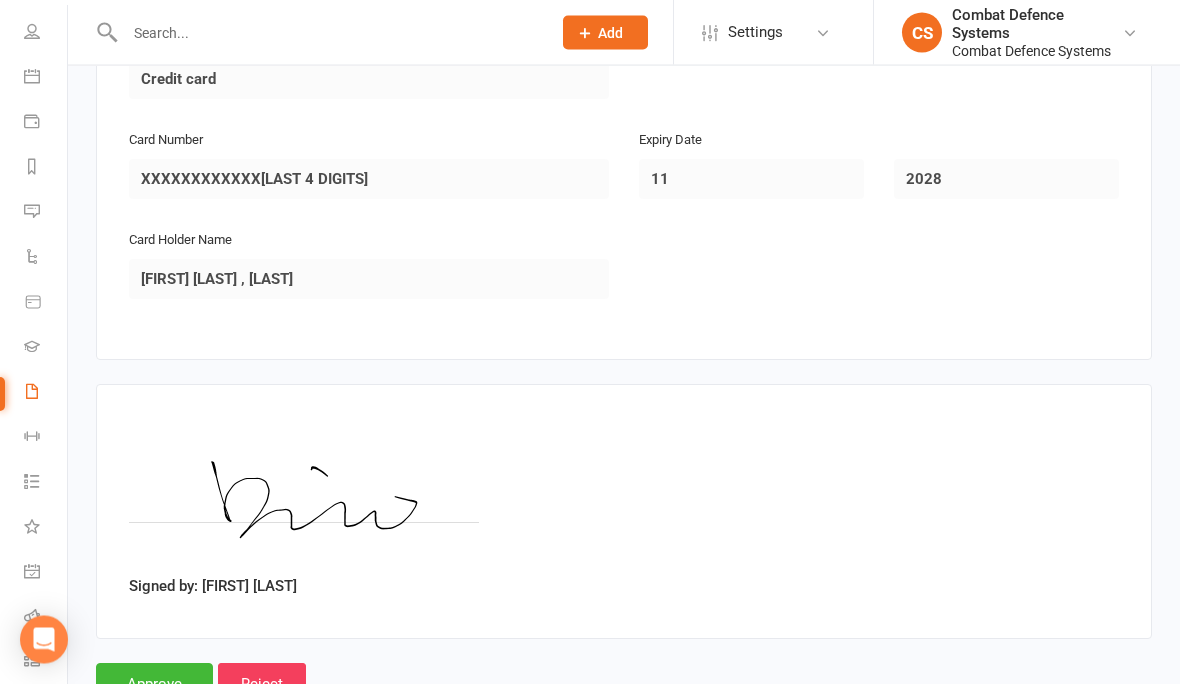 click on "Approve" at bounding box center (154, 685) 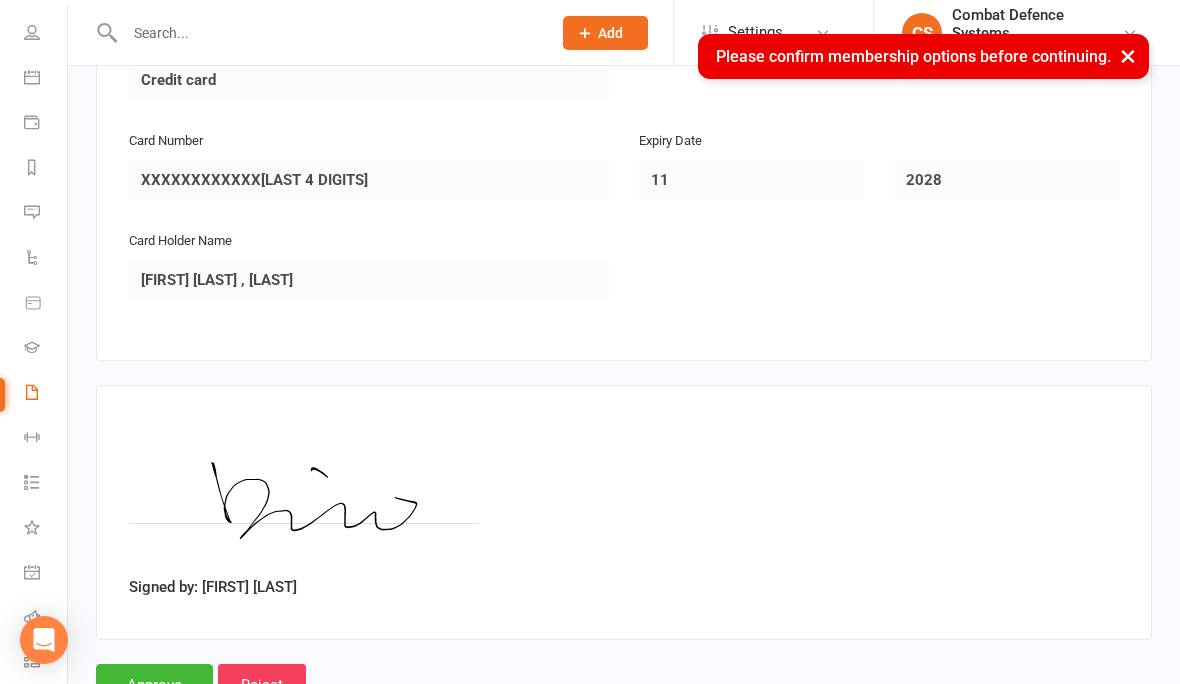 click on "×" at bounding box center [1128, 55] 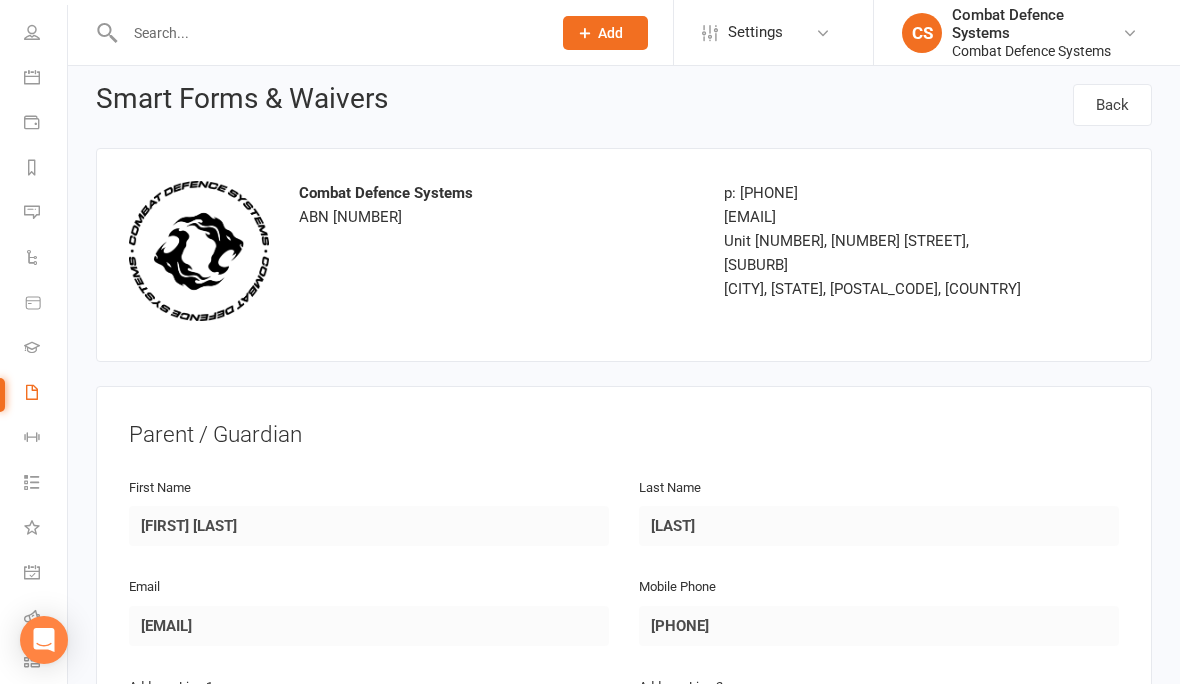 scroll, scrollTop: 0, scrollLeft: 0, axis: both 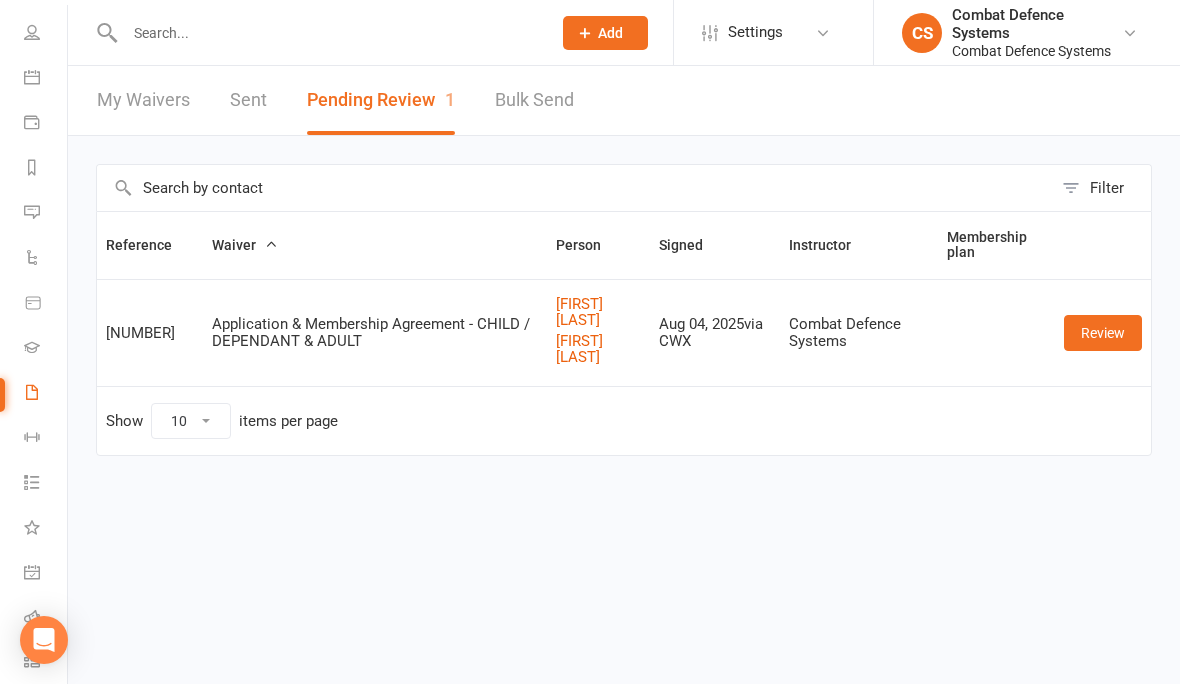 click on "Pending Review 1" at bounding box center (381, 100) 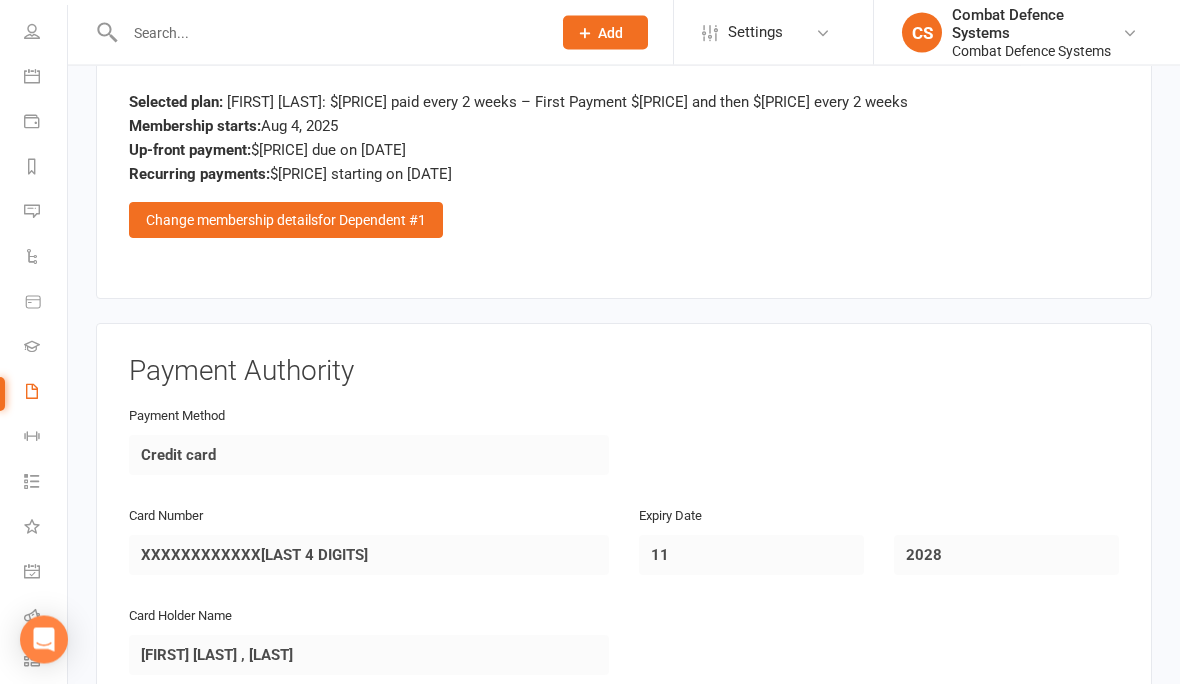 scroll, scrollTop: 2769, scrollLeft: 0, axis: vertical 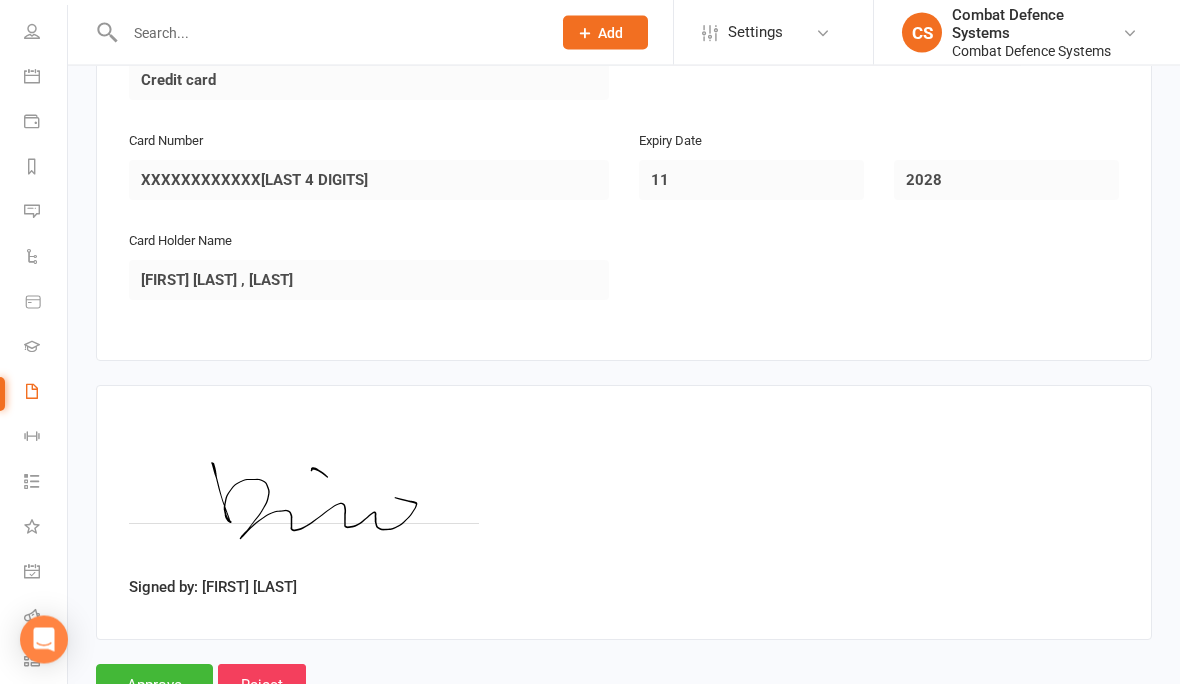 click on "Approve" at bounding box center (154, 686) 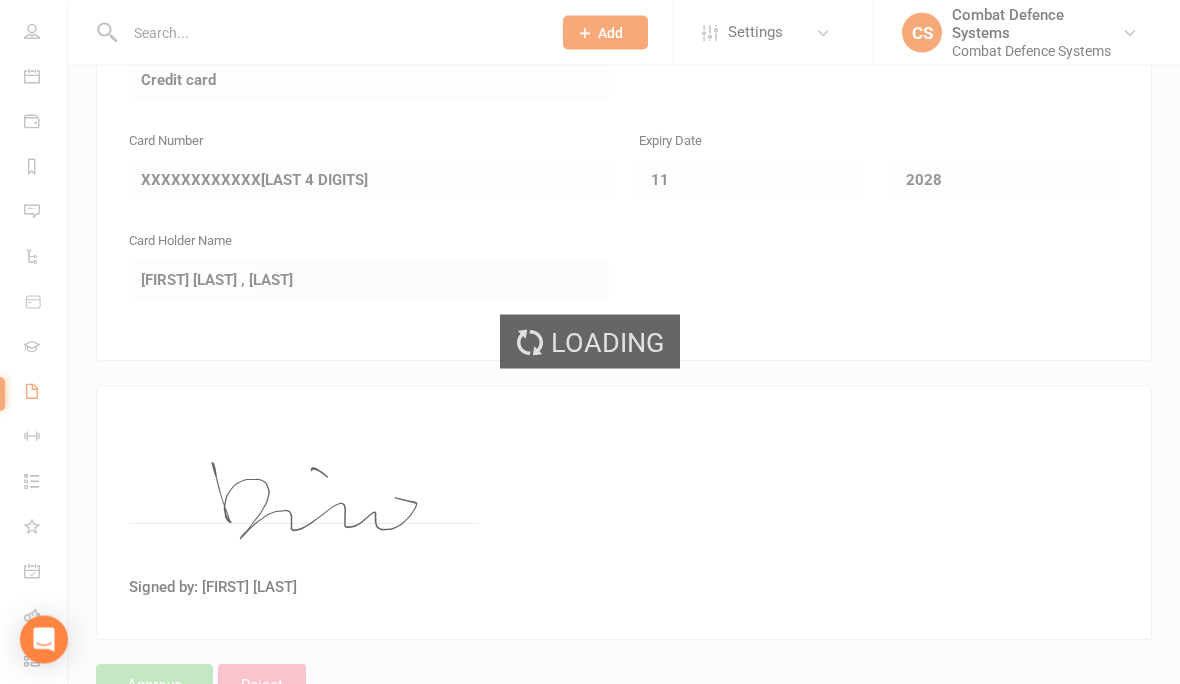 scroll, scrollTop: 2769, scrollLeft: 0, axis: vertical 